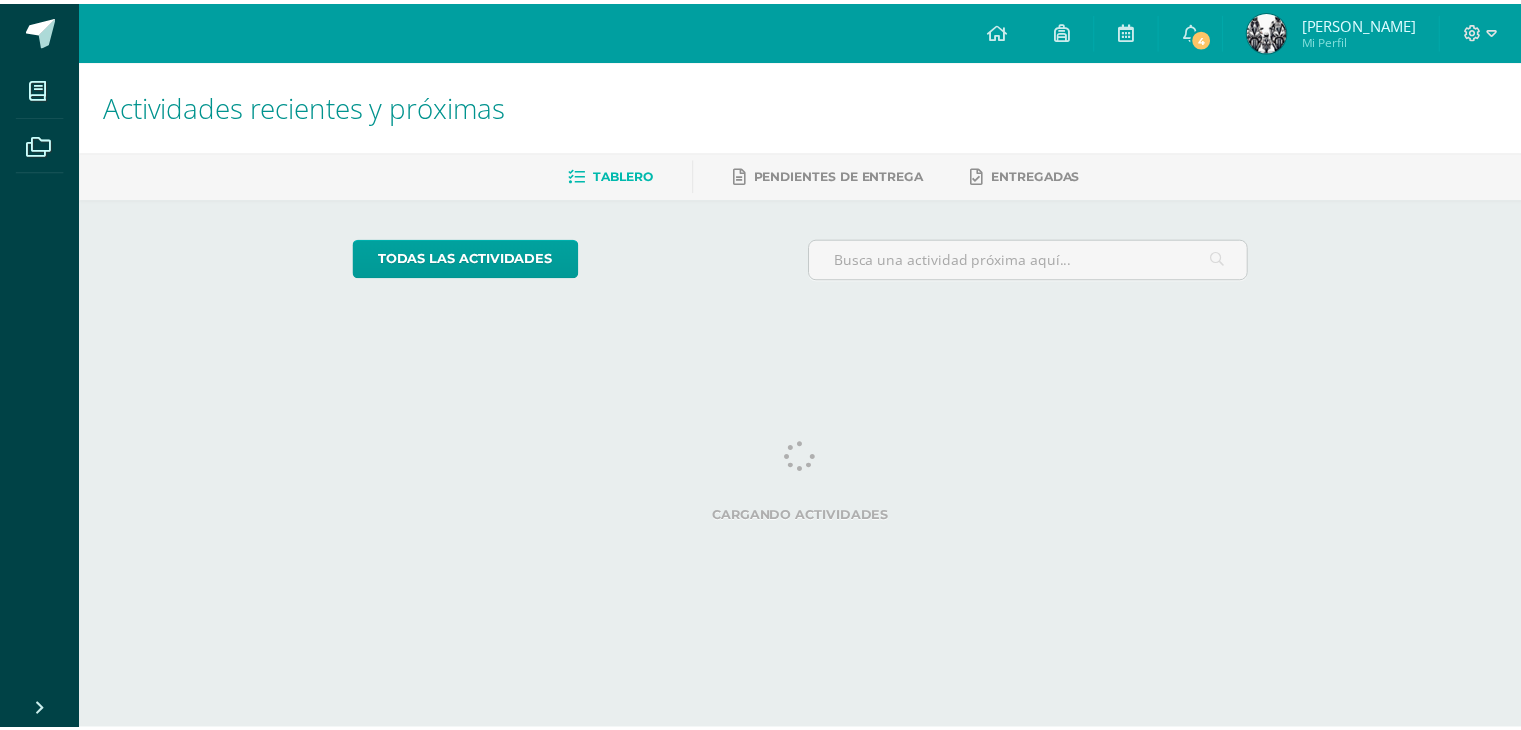 scroll, scrollTop: 0, scrollLeft: 0, axis: both 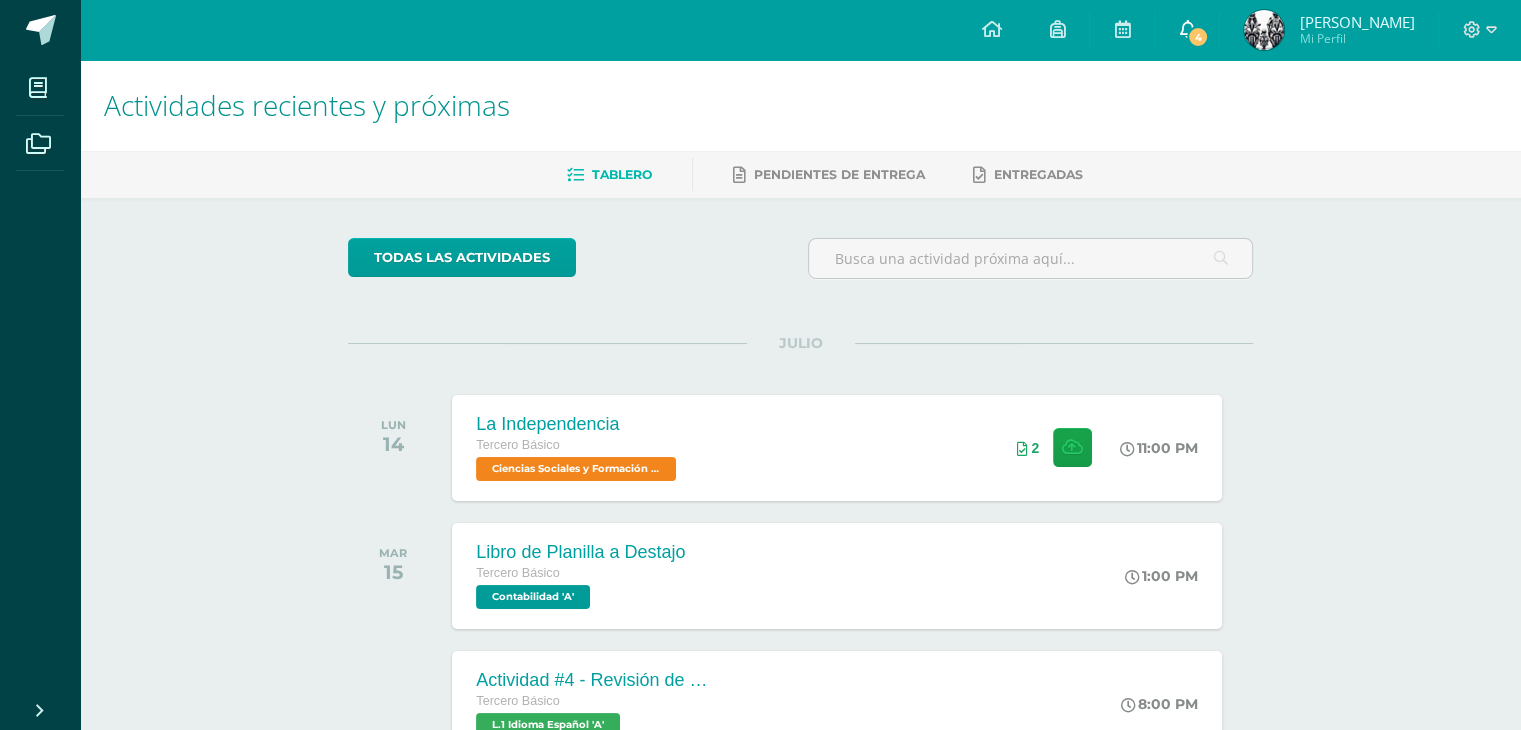 click on "4" at bounding box center [1198, 37] 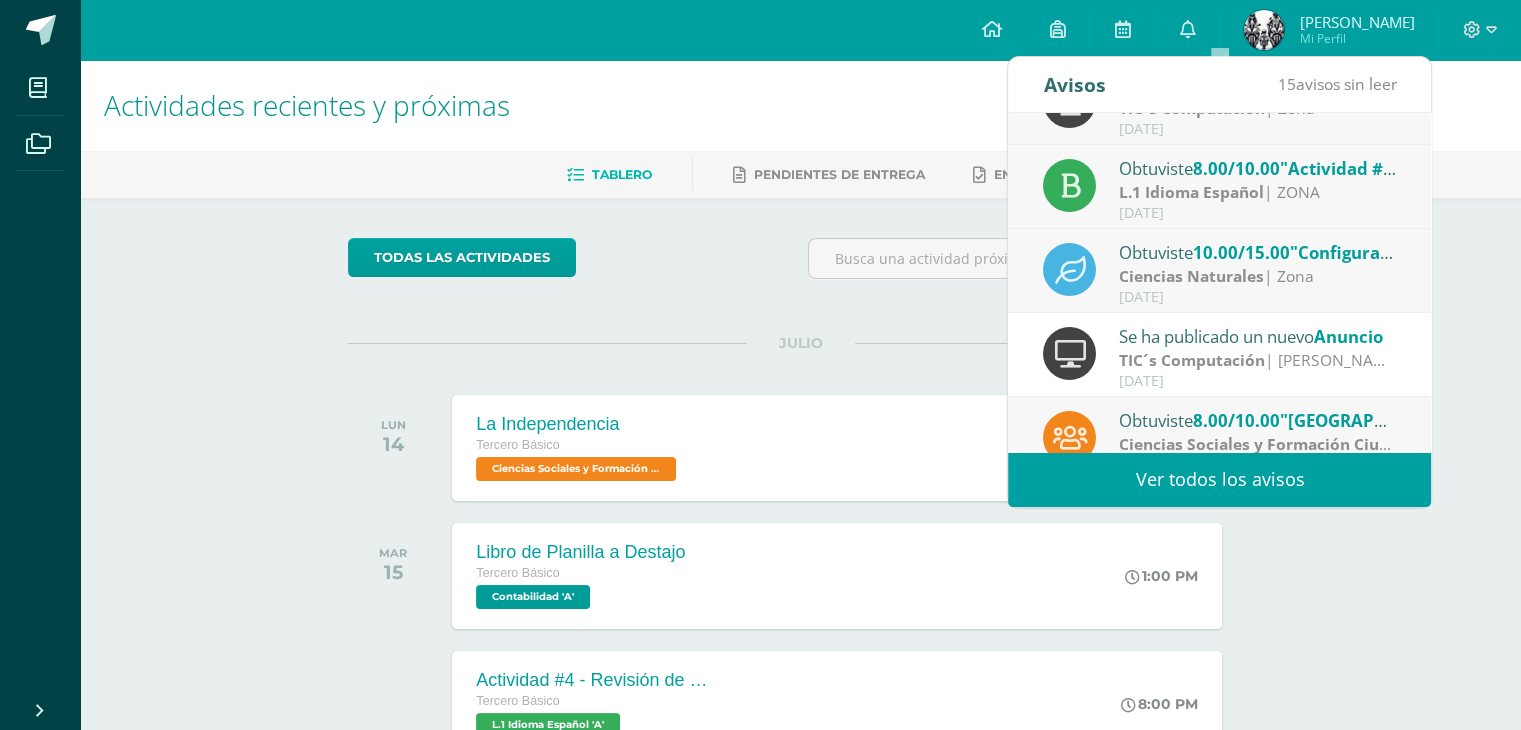 scroll, scrollTop: 224, scrollLeft: 0, axis: vertical 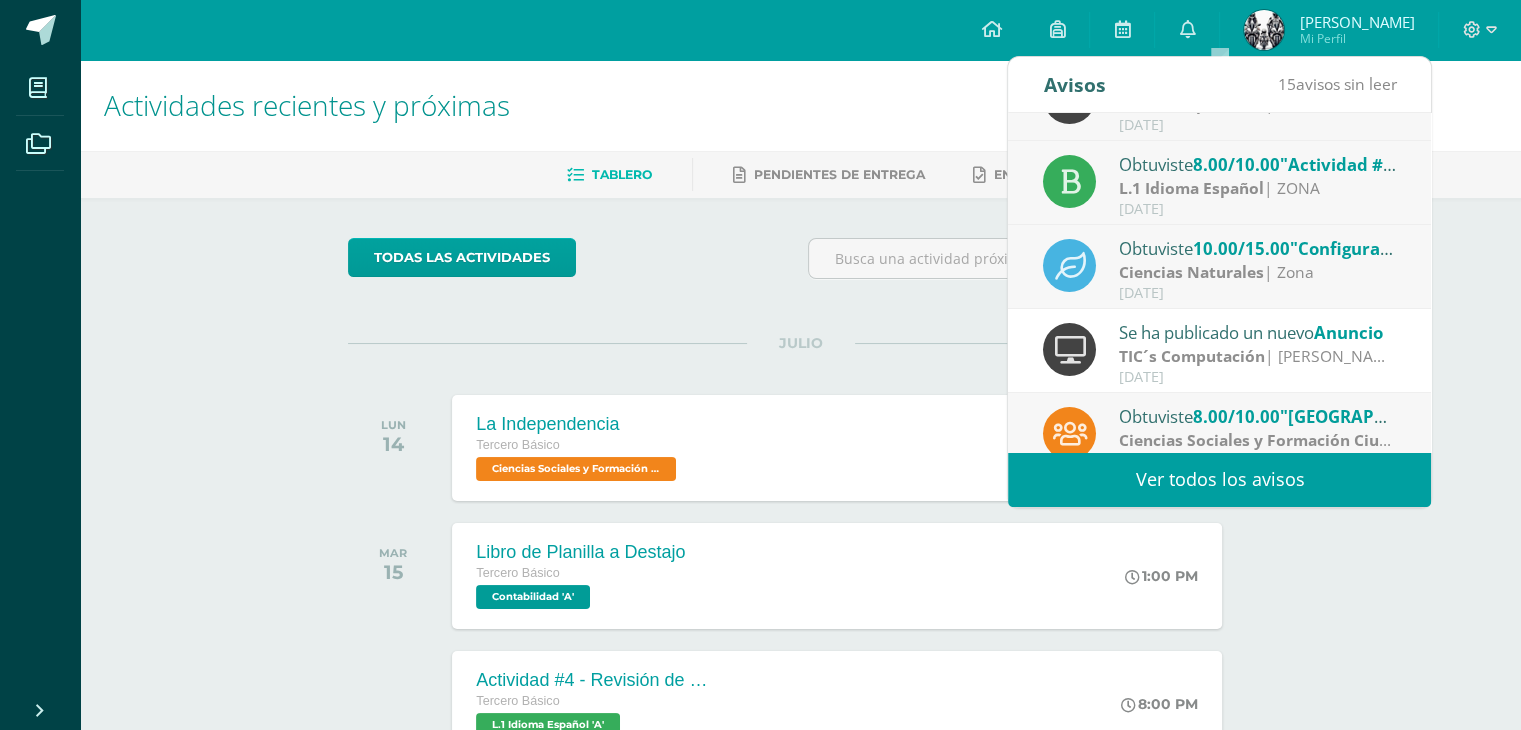 click on "TIC´s Computación
| Ernesto Cruz" at bounding box center (1258, 356) 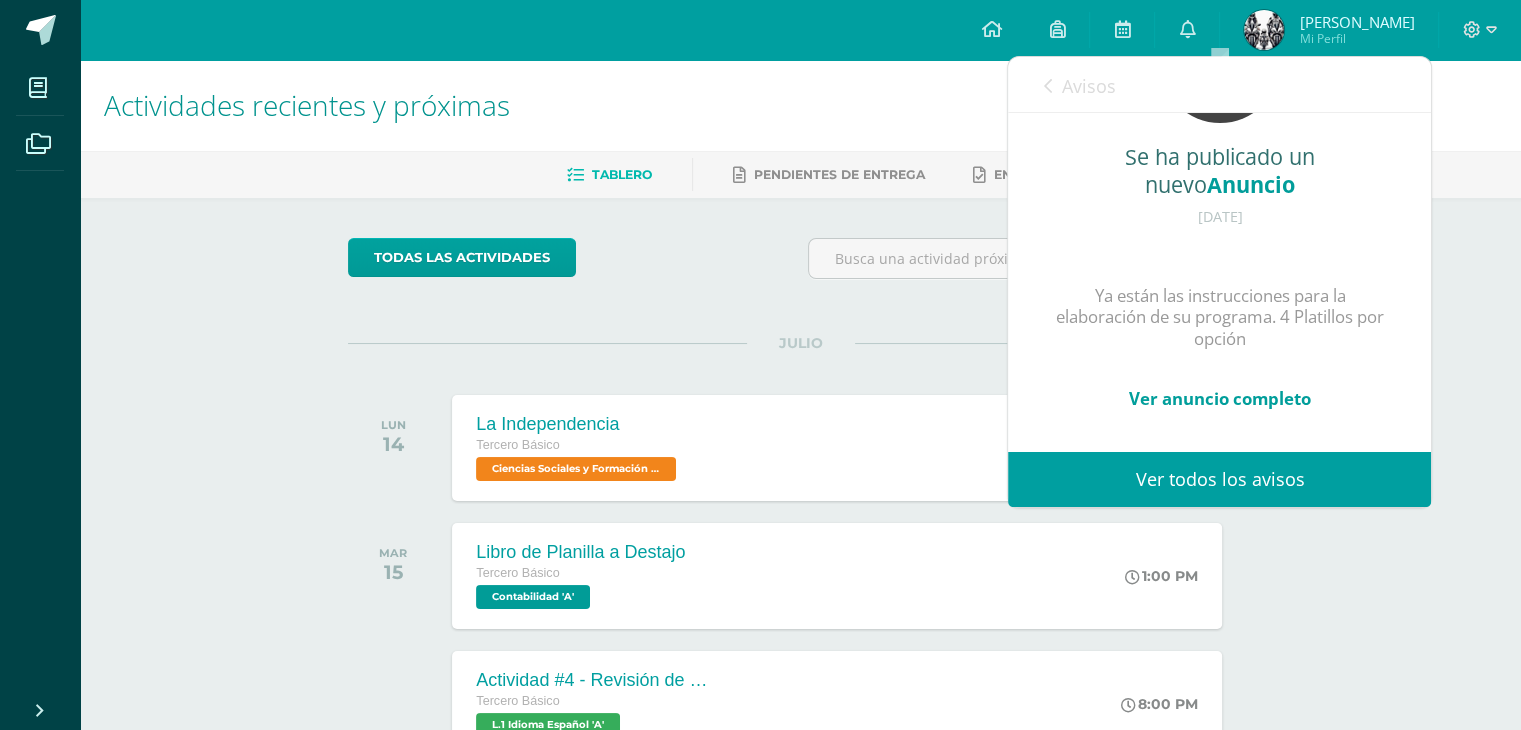 scroll, scrollTop: 172, scrollLeft: 0, axis: vertical 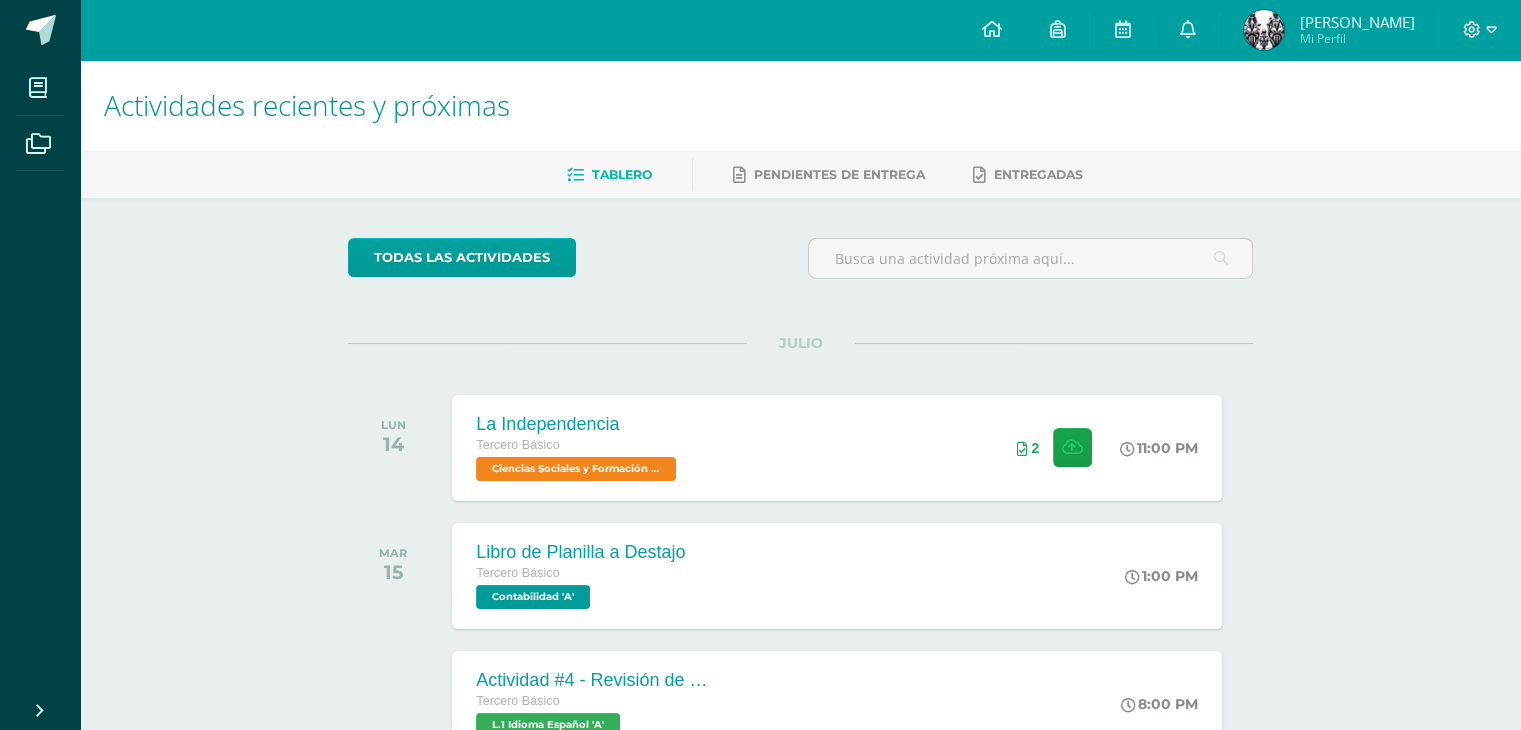 click on "Actividades recientes y próximas
Tablero
Pendientes de entrega
Entregadas
todas las Actividades
No tienes actividades
Échale un vistazo a los demás períodos o  sal y disfruta del sol
JULIO
LUN
14
La Independencia
Tercero Básico
Ciencias Sociales y Formación Ciudadana 'A'" at bounding box center [800, 663] 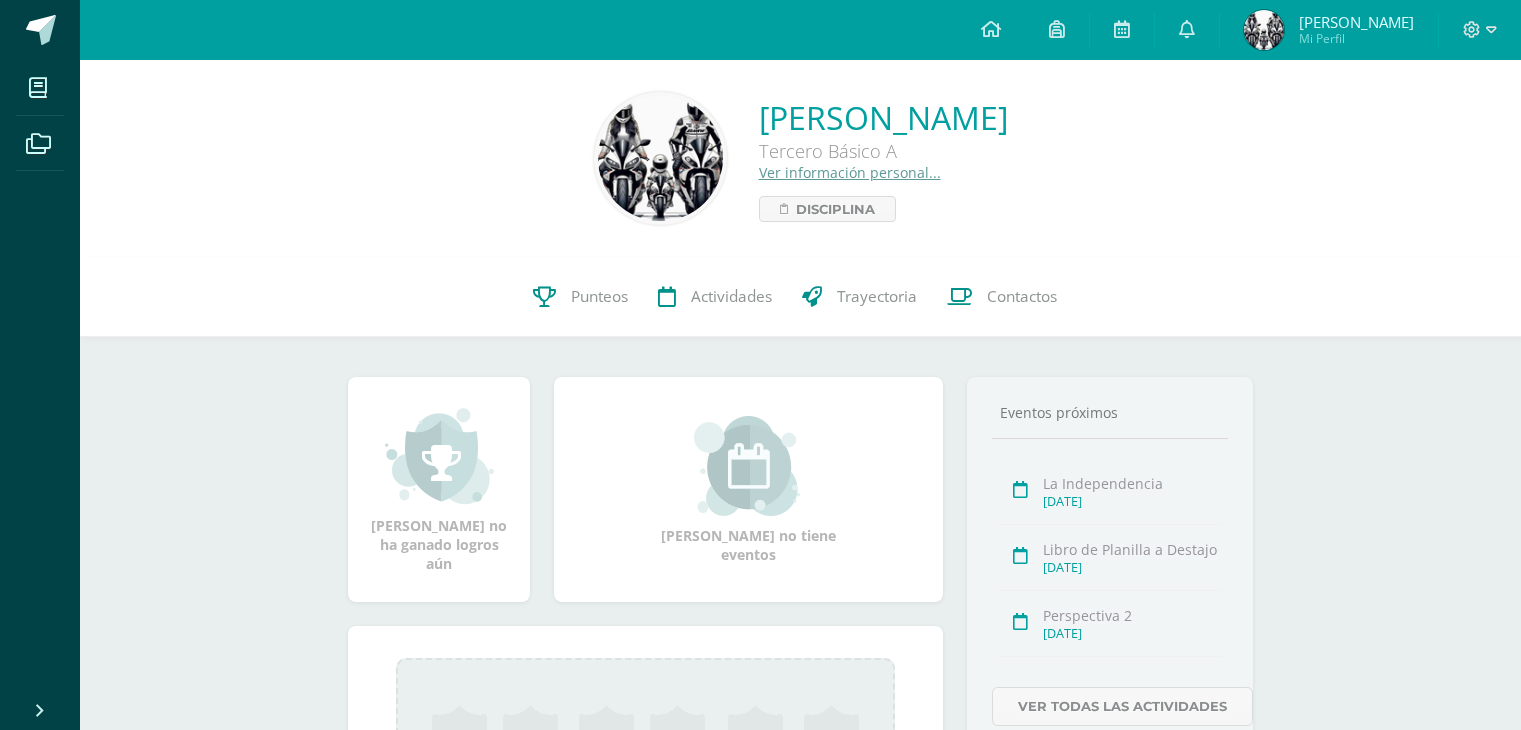 scroll, scrollTop: 0, scrollLeft: 0, axis: both 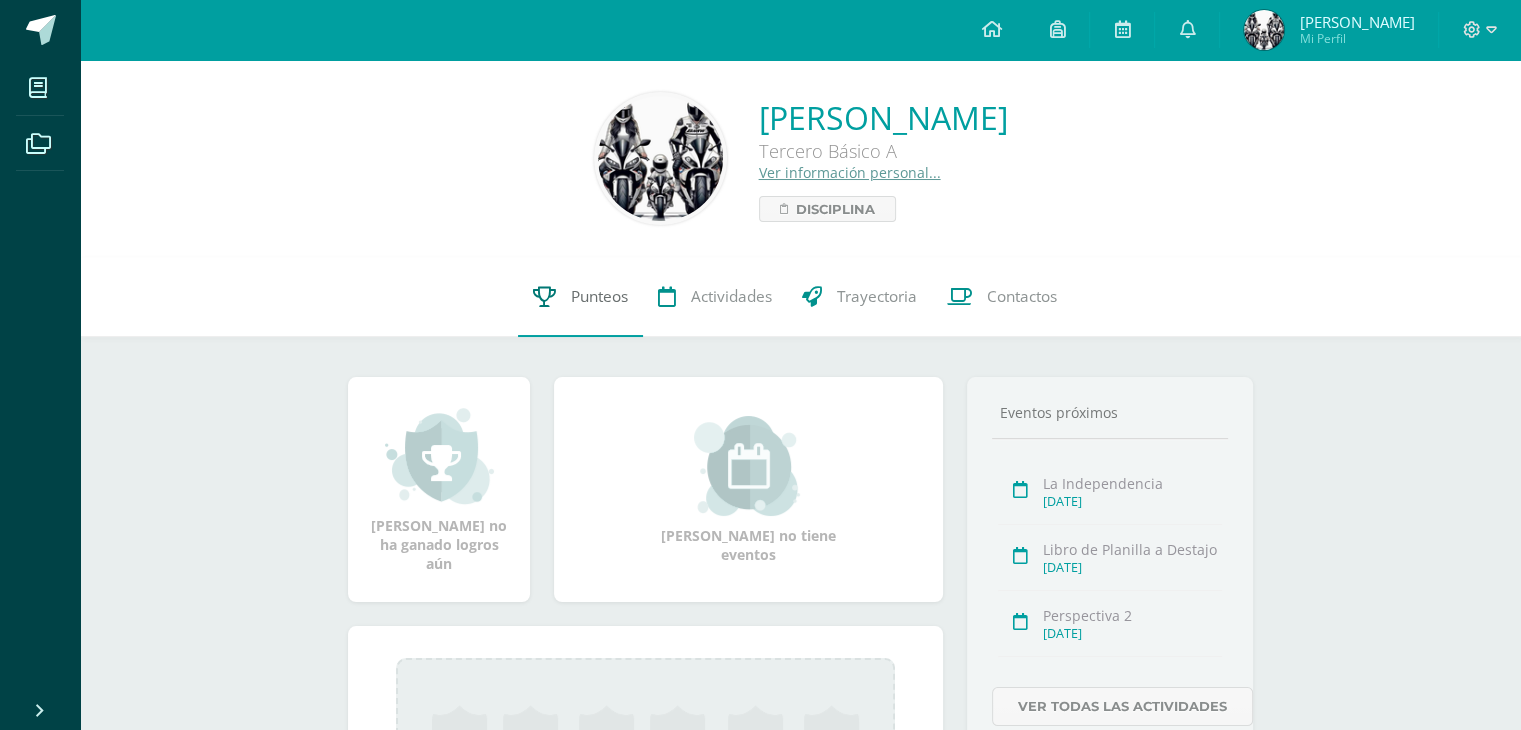 click on "Punteos" at bounding box center [599, 296] 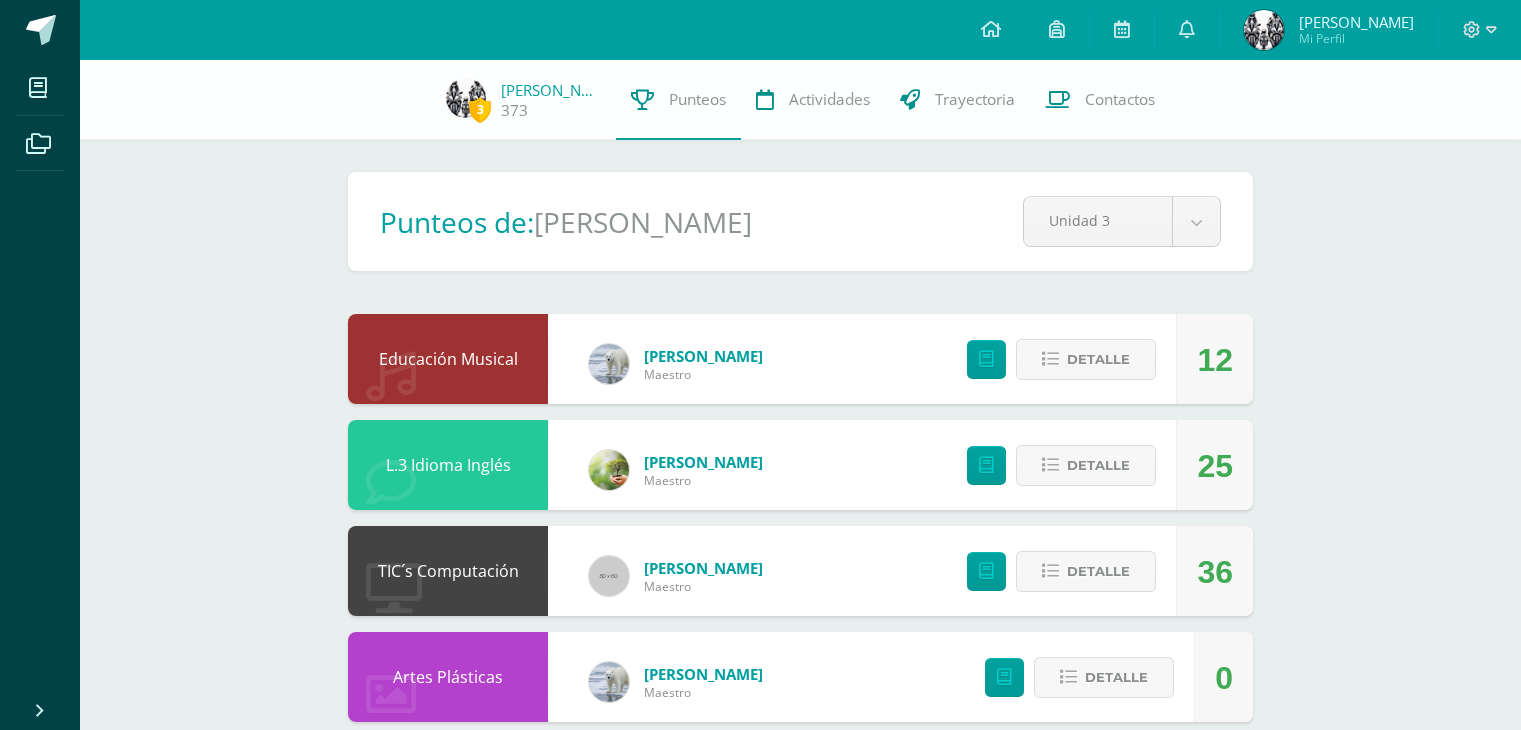 scroll, scrollTop: 0, scrollLeft: 0, axis: both 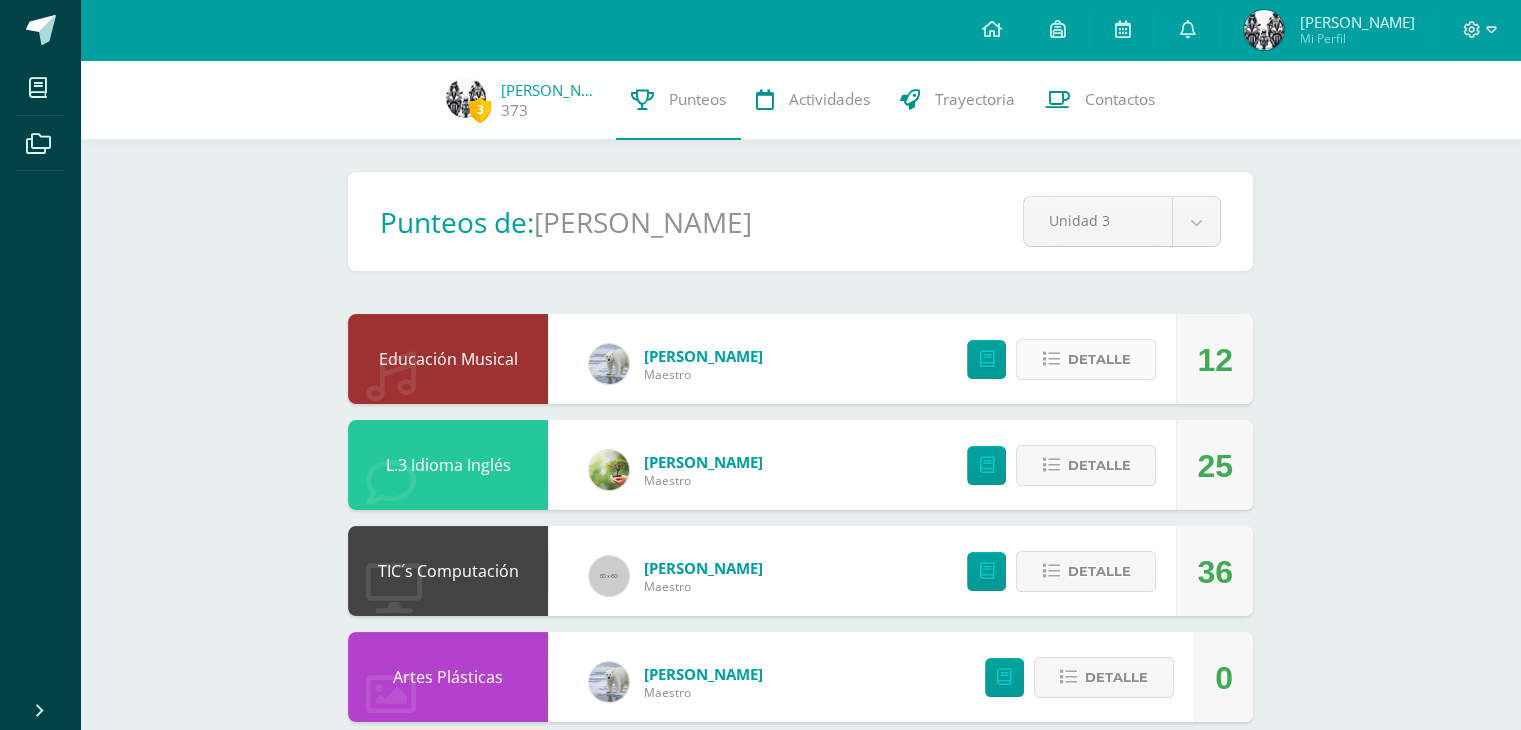 click on "Detalle" at bounding box center (1098, 359) 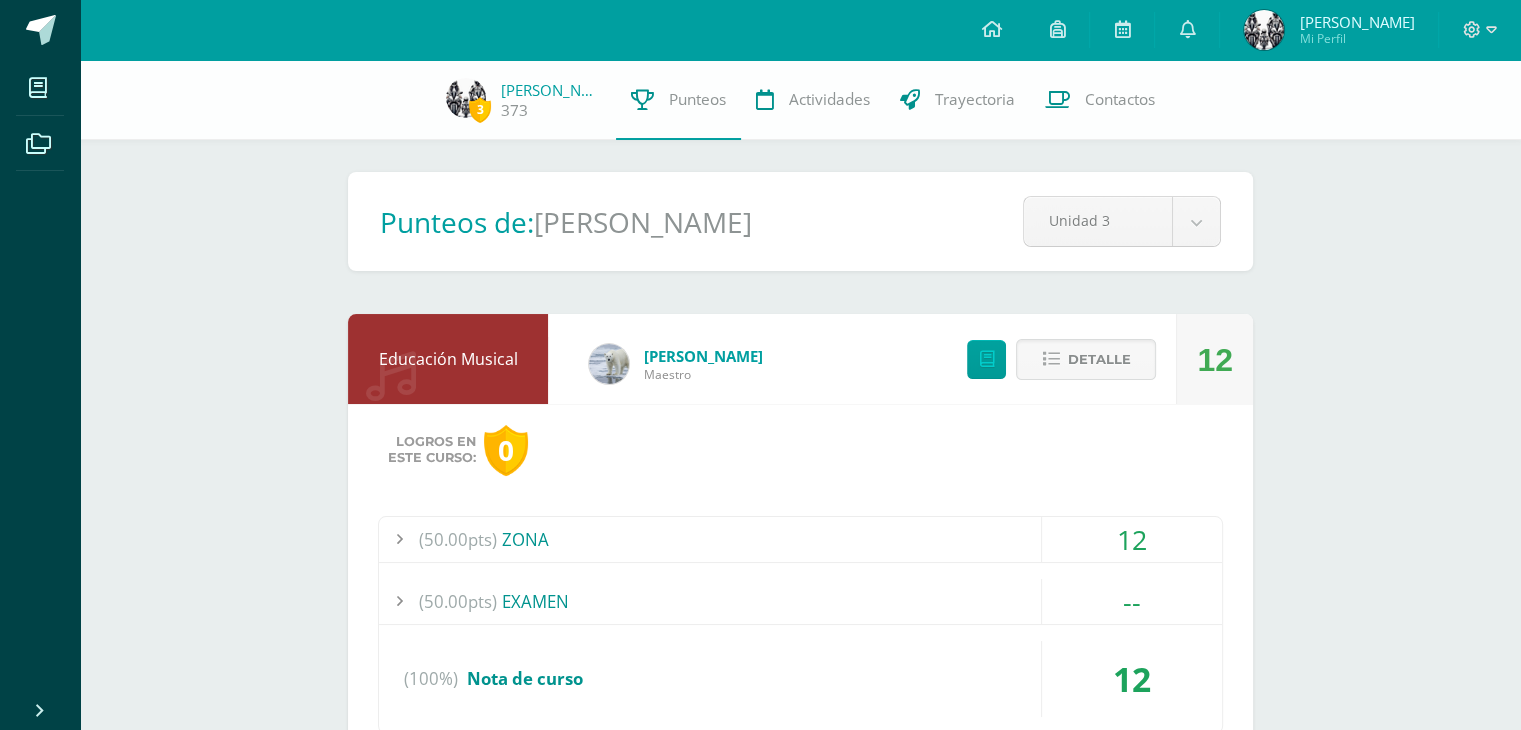 click on "(50.00pts)
ZONA" at bounding box center [800, 539] 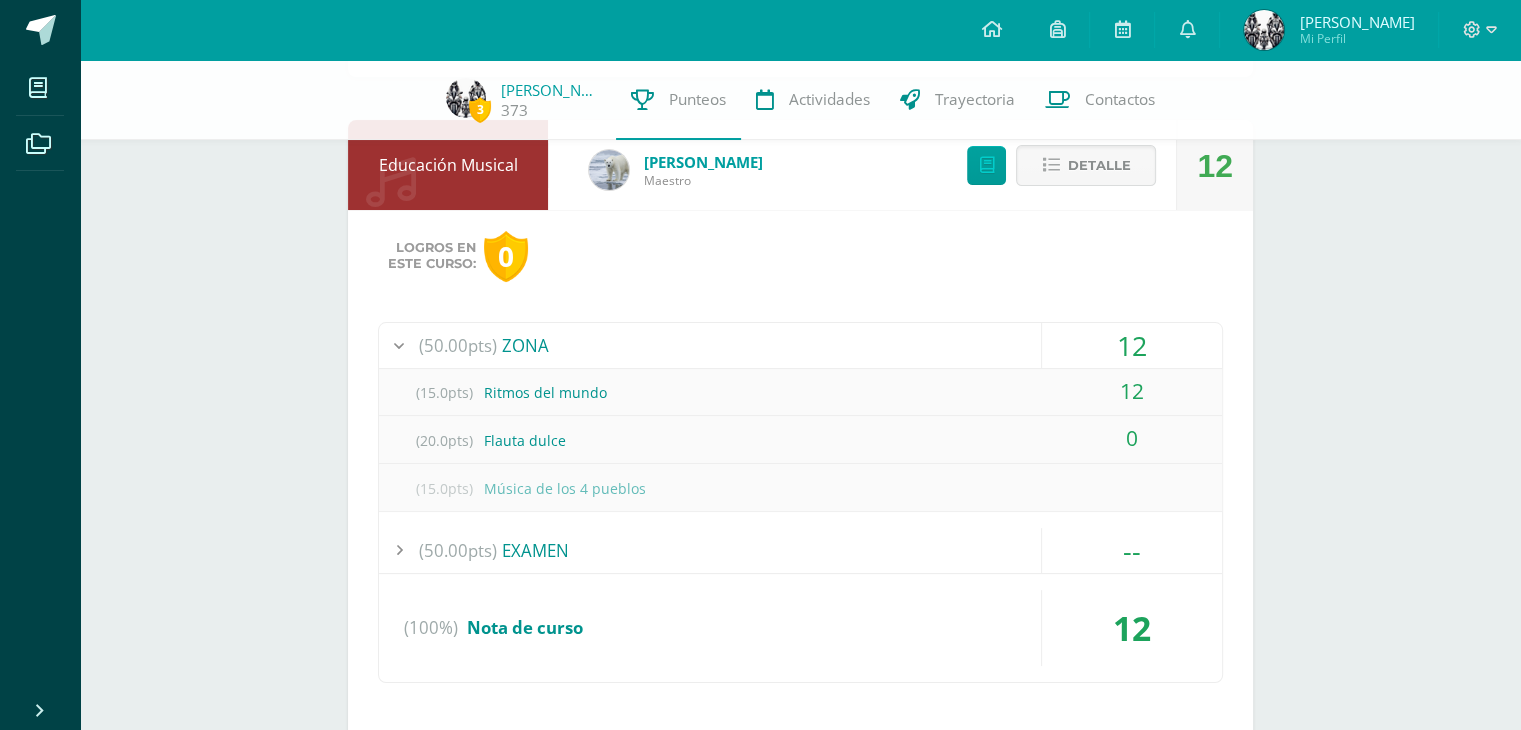 scroll, scrollTop: 200, scrollLeft: 0, axis: vertical 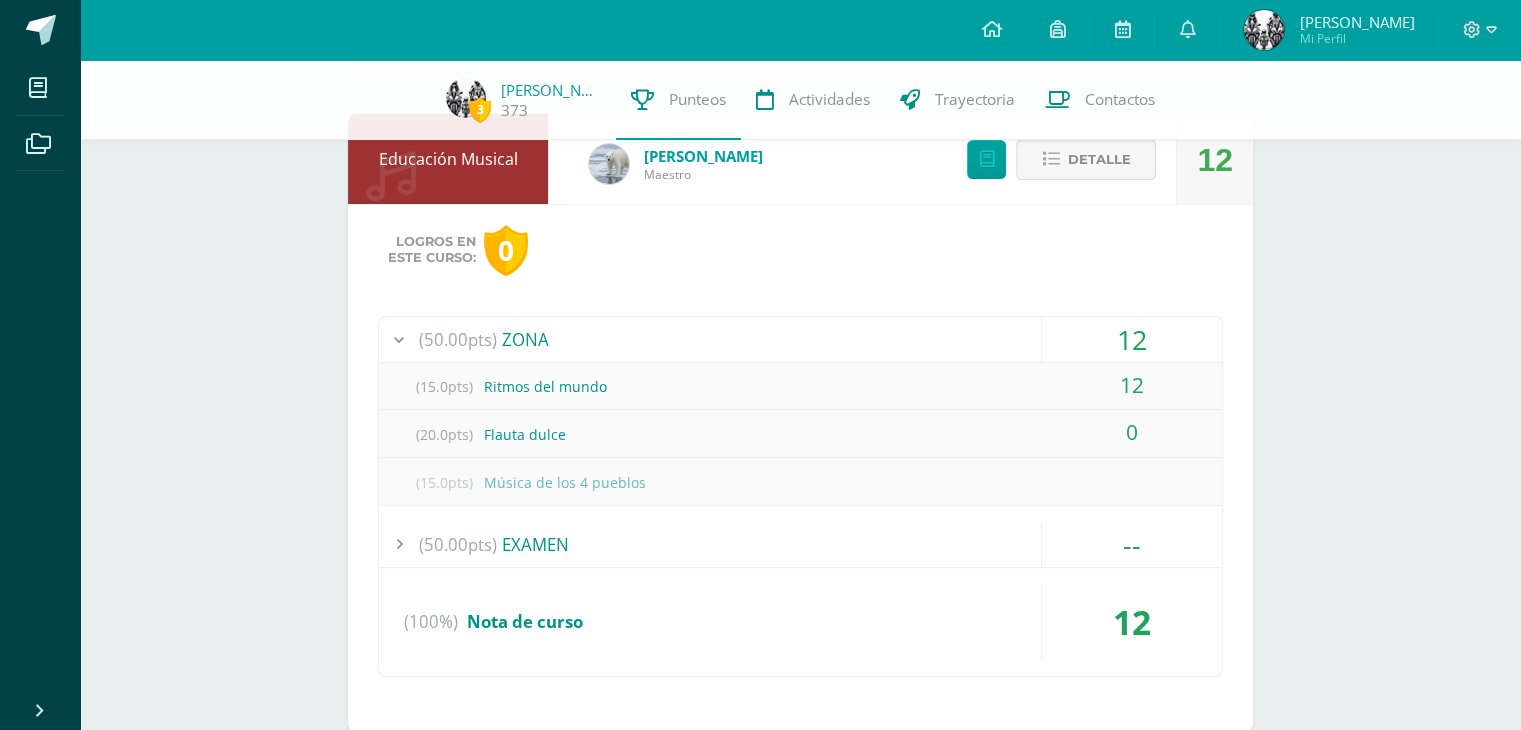 click on "Detalle" at bounding box center (1098, 159) 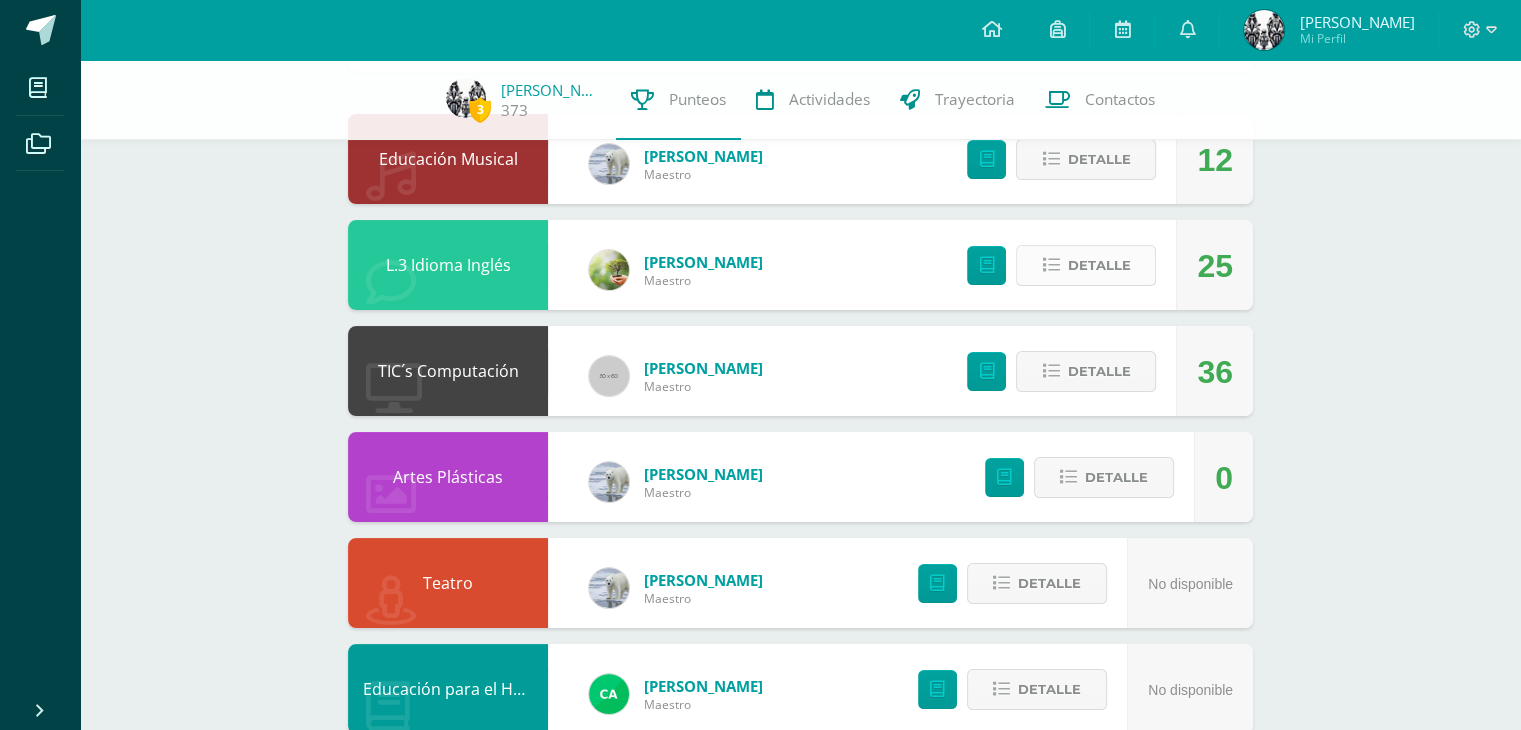 click on "Detalle" at bounding box center (1098, 265) 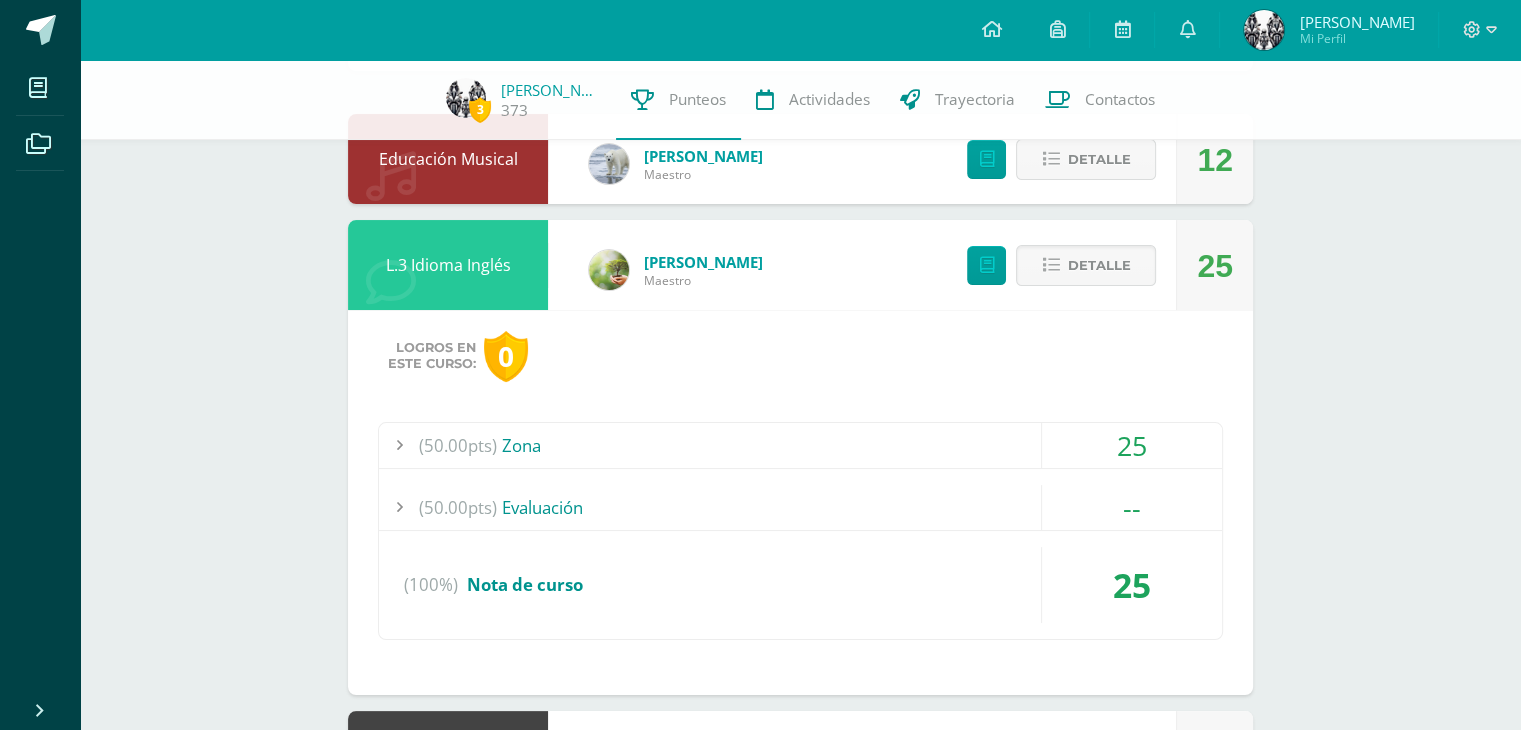 click on "25" at bounding box center (1132, 445) 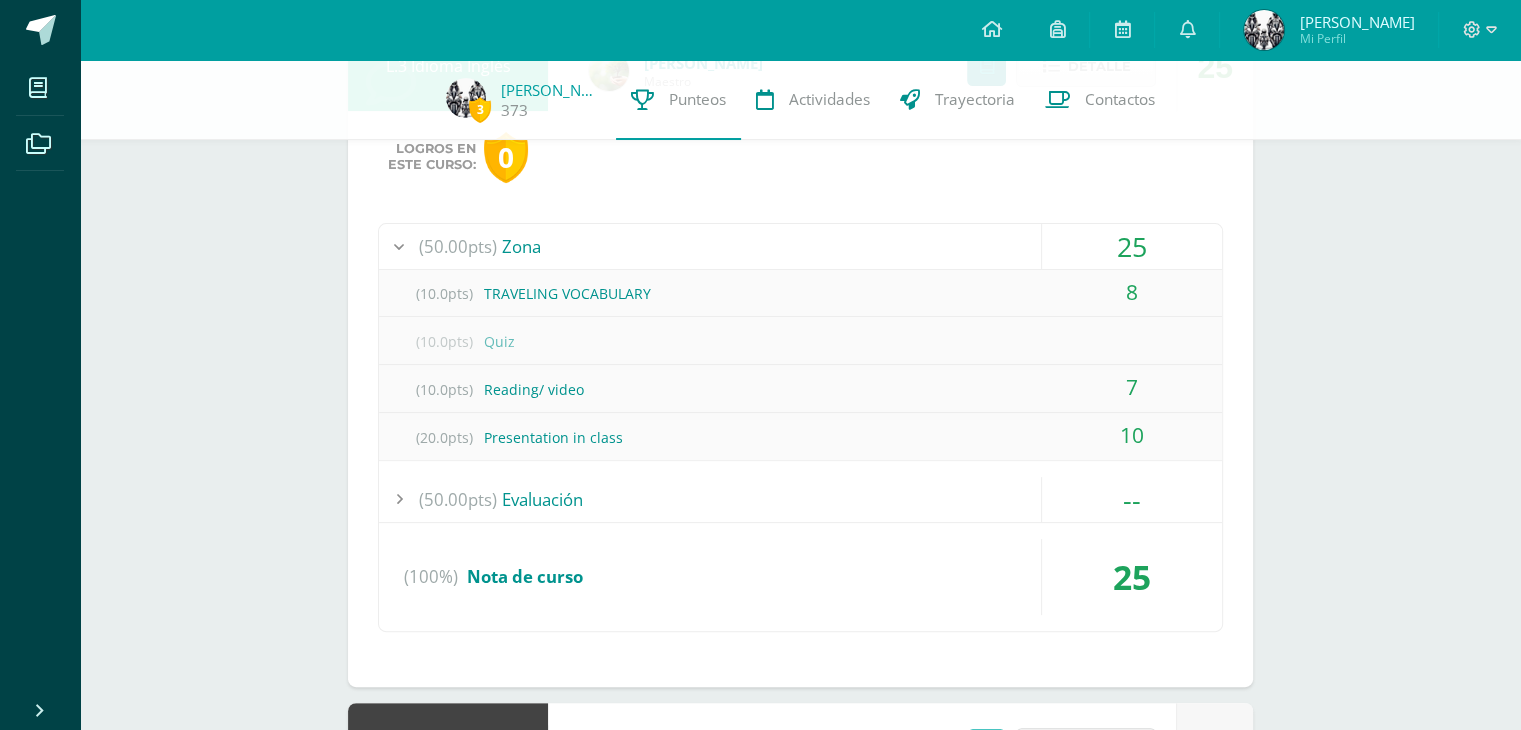 scroll, scrollTop: 404, scrollLeft: 0, axis: vertical 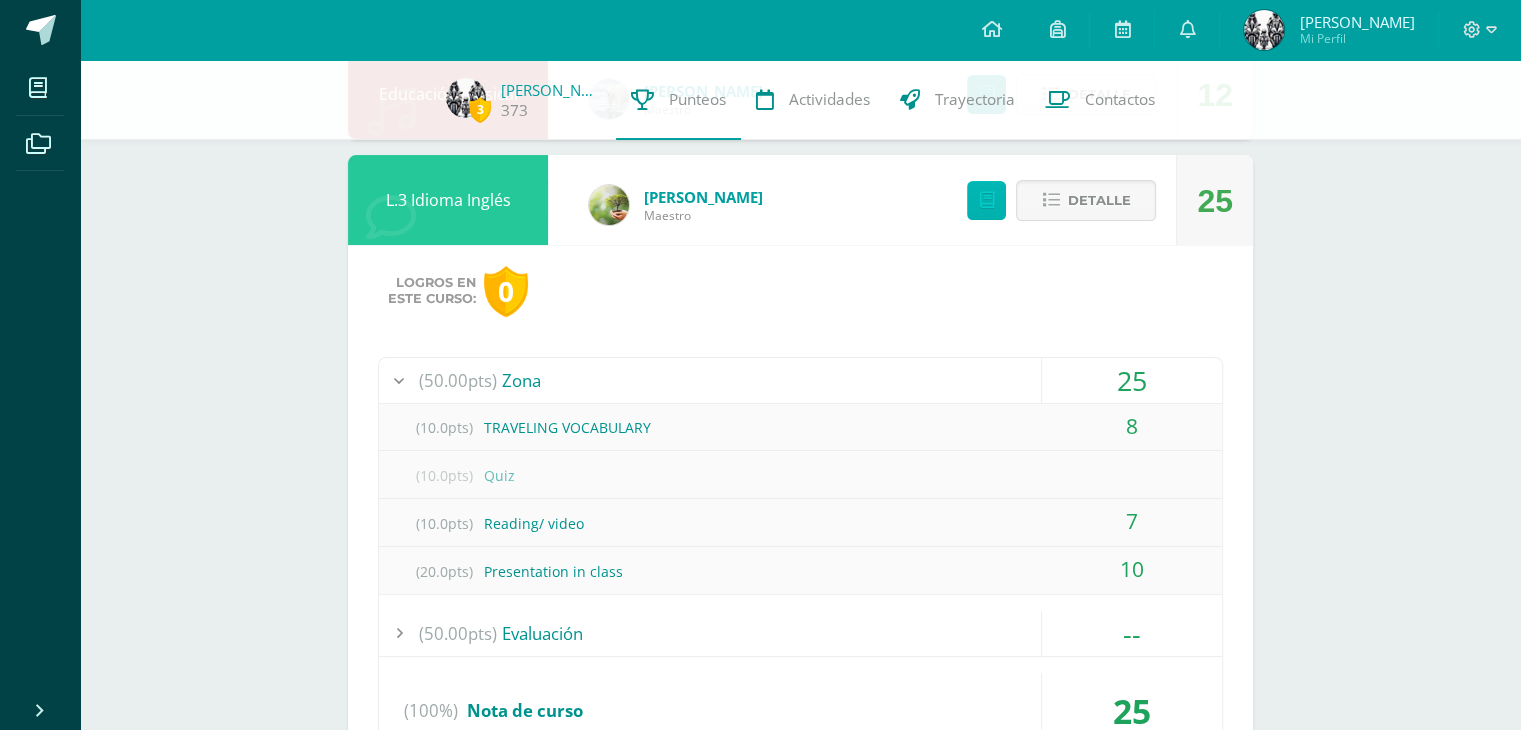 click at bounding box center (986, 200) 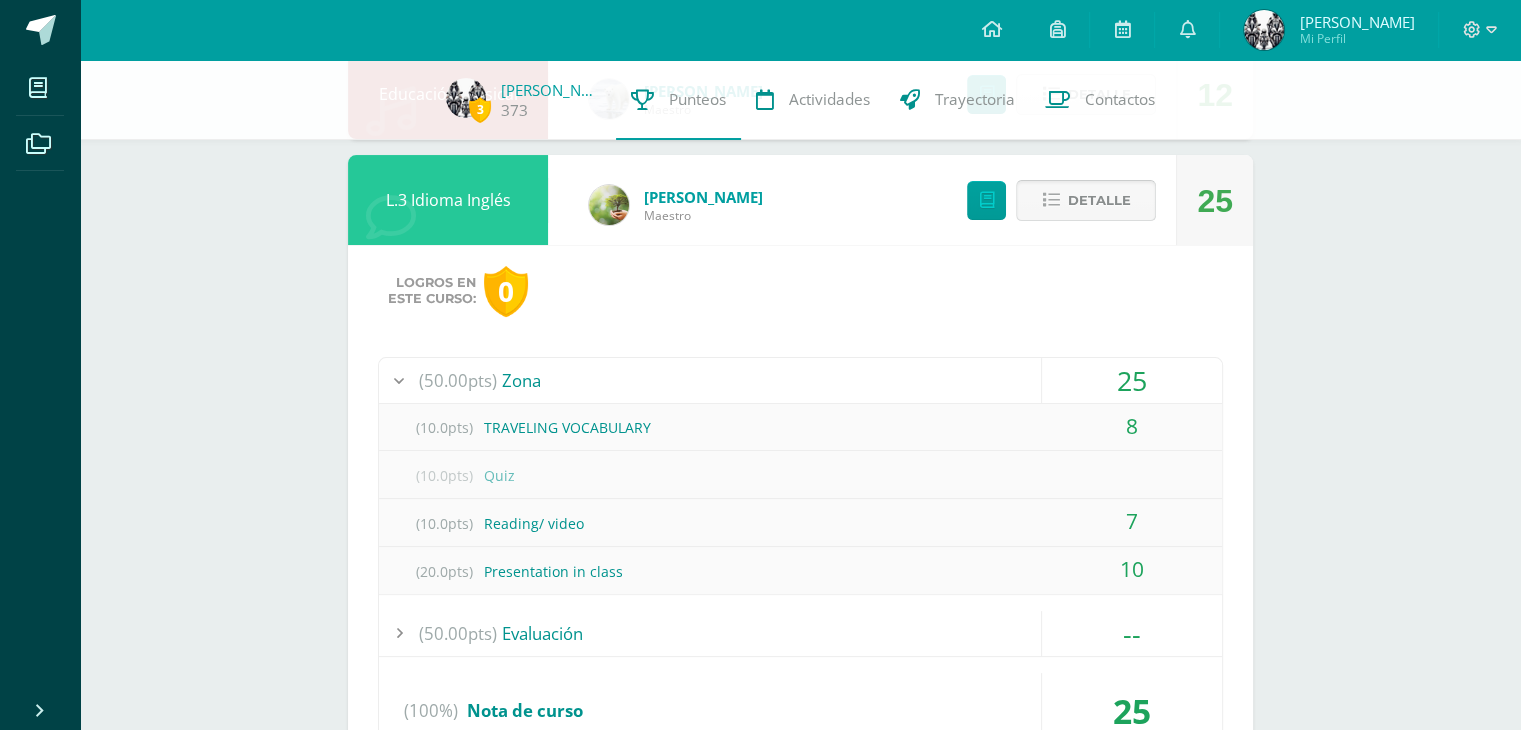 click on "Detalle" at bounding box center [1098, 200] 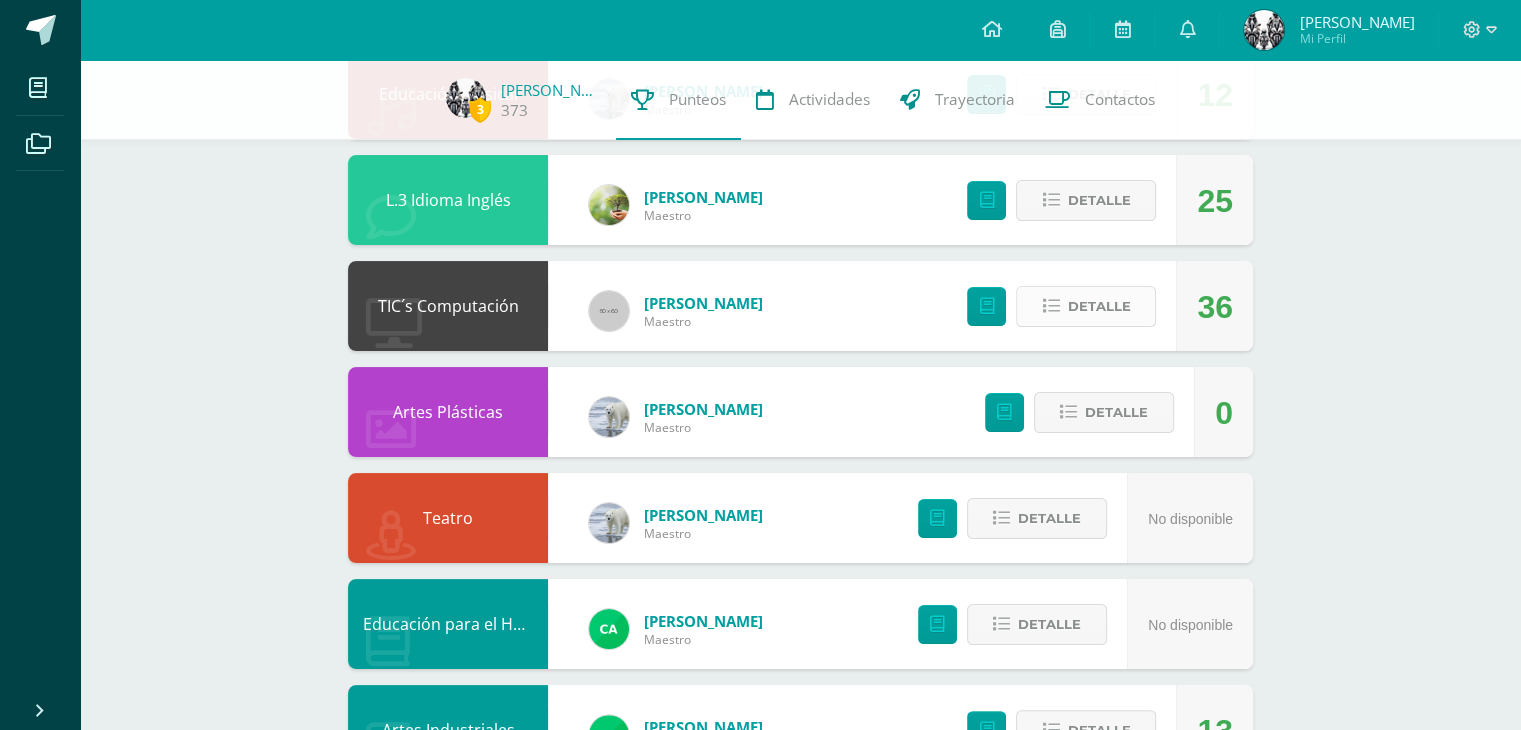 click on "Detalle" at bounding box center (1098, 306) 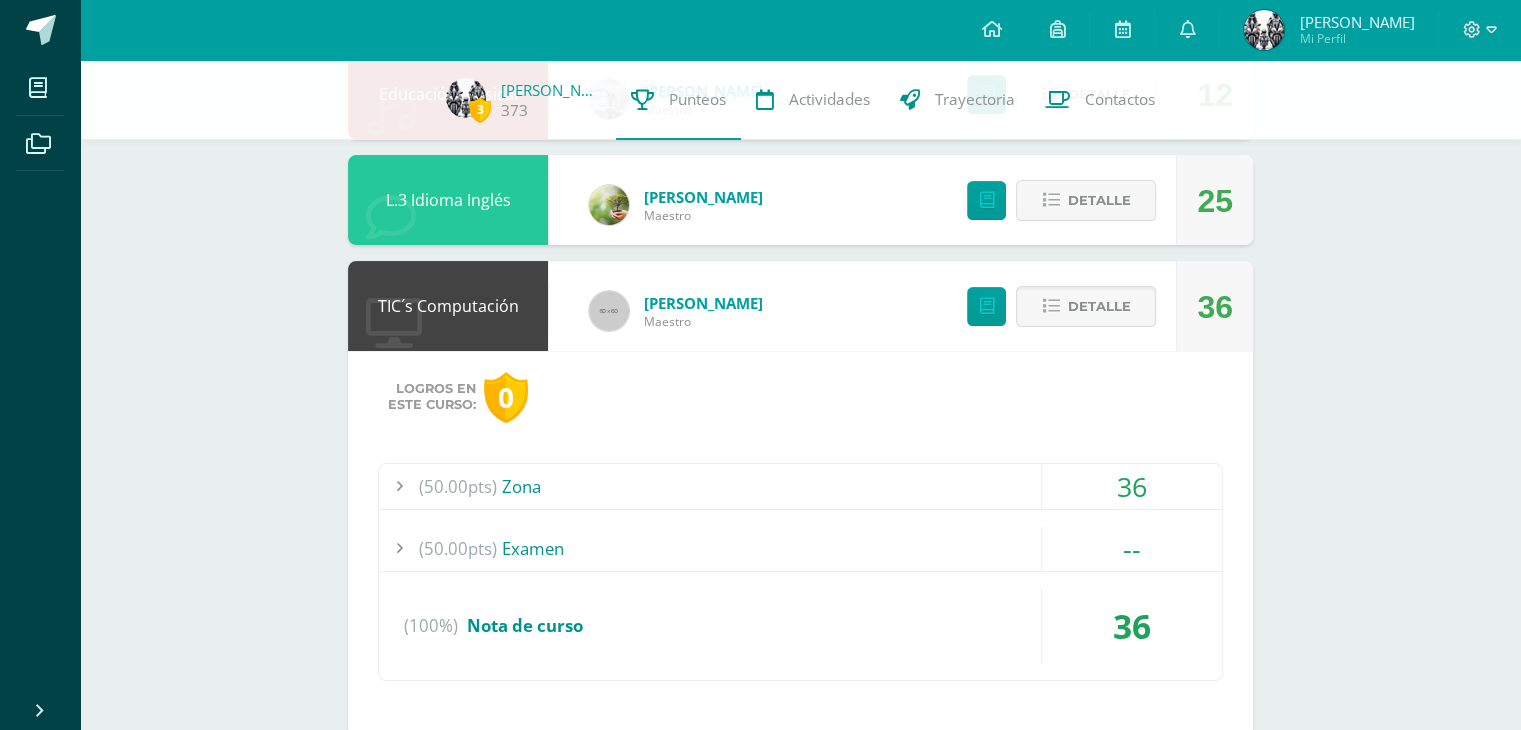 click on "36" at bounding box center [1132, 486] 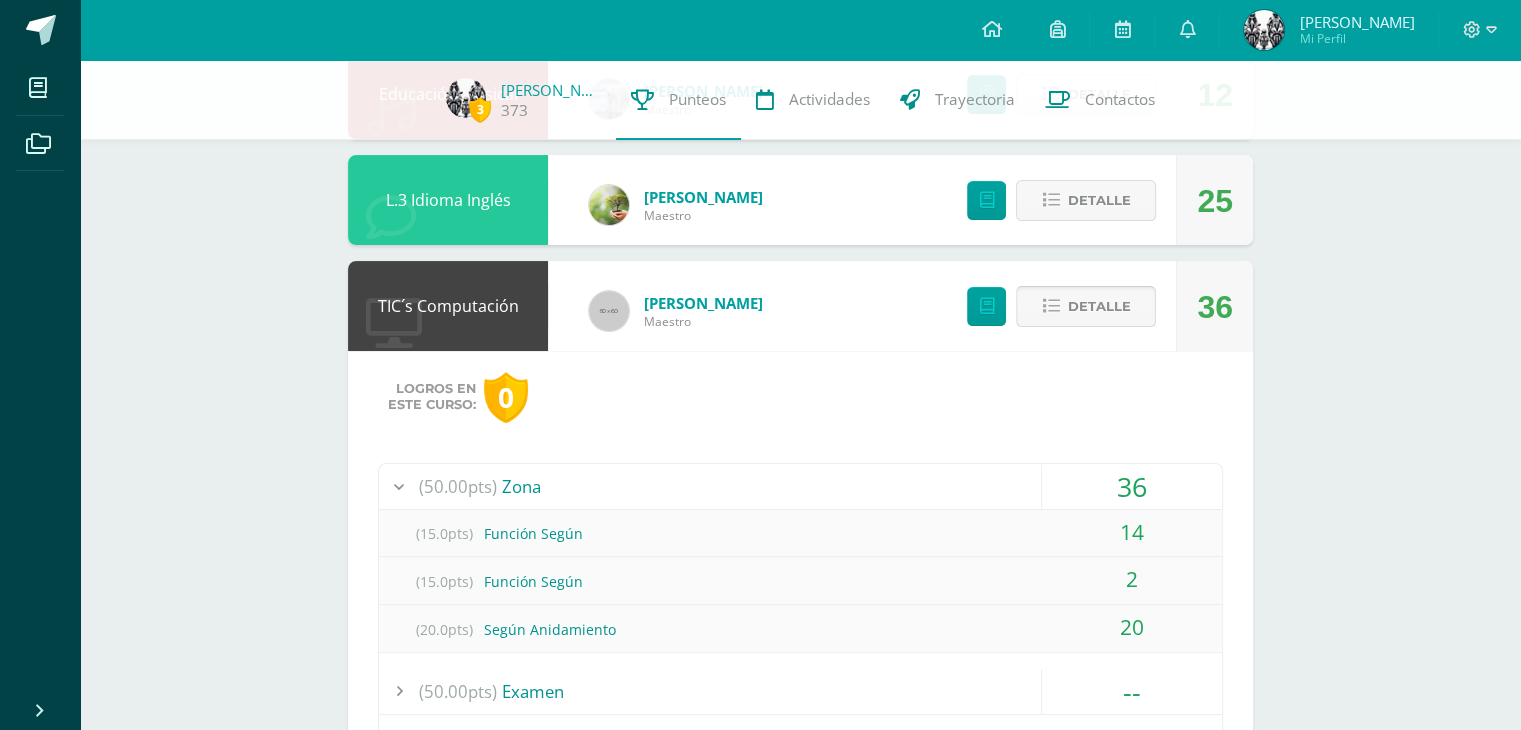 click on "Detalle" at bounding box center [1086, 306] 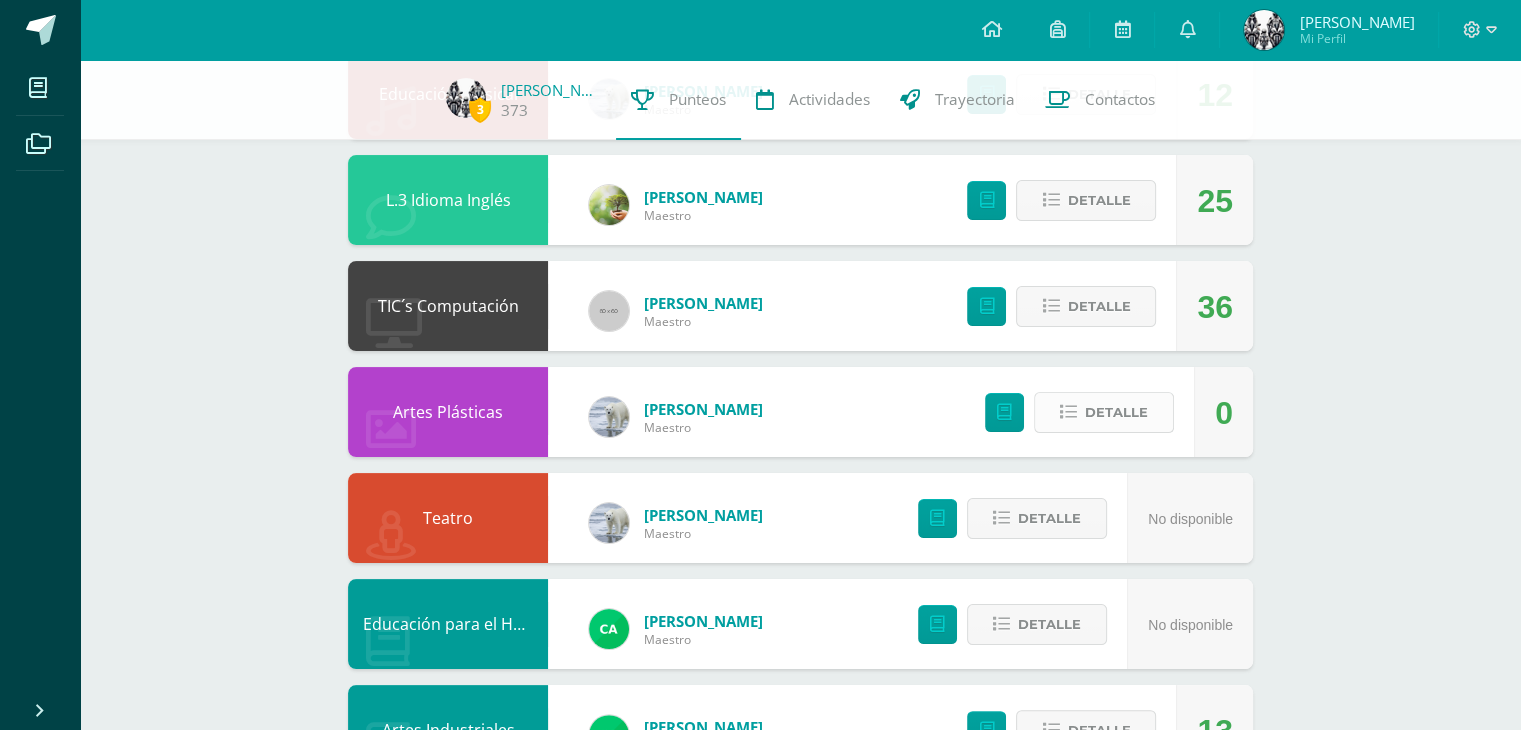 click on "Detalle" at bounding box center (1116, 412) 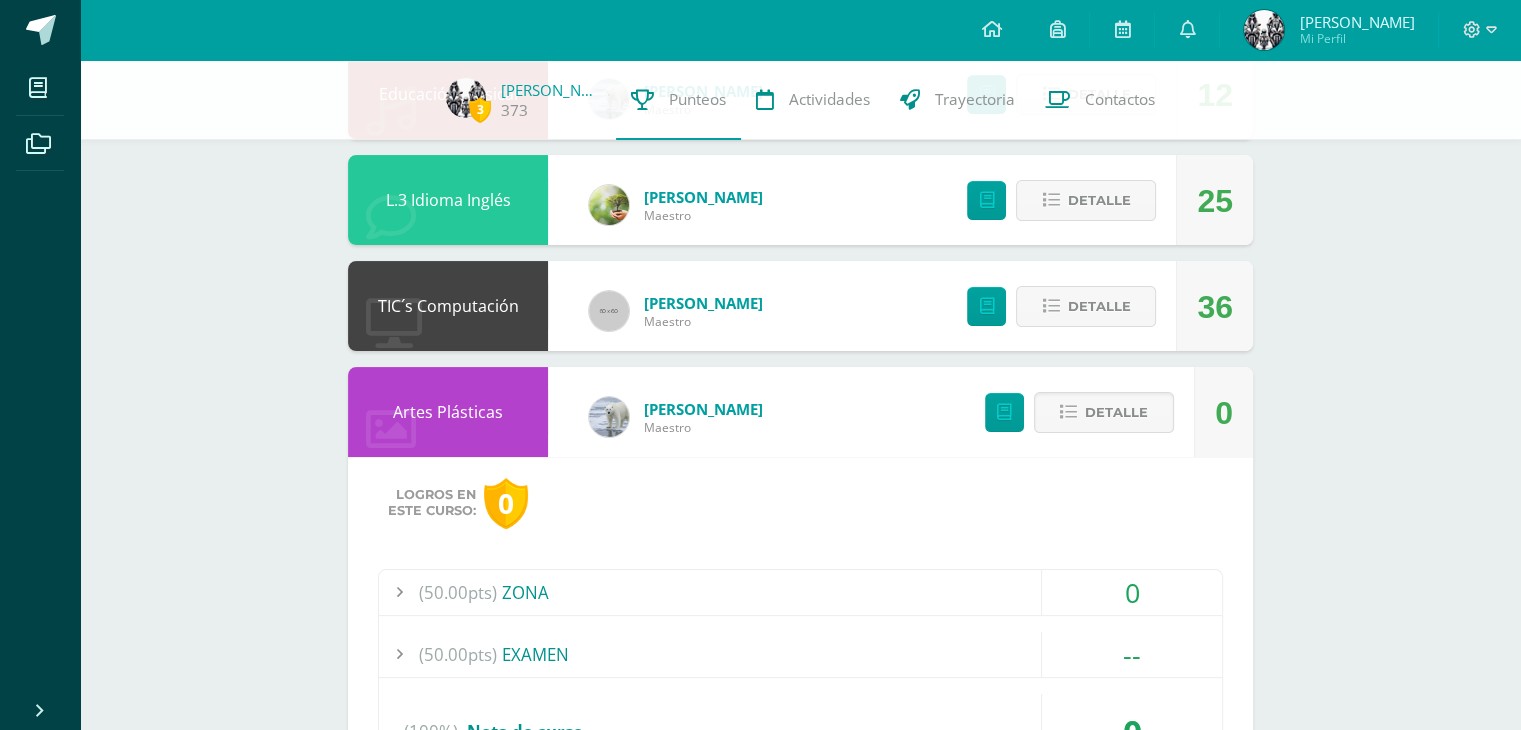 click on "0" at bounding box center (1132, 592) 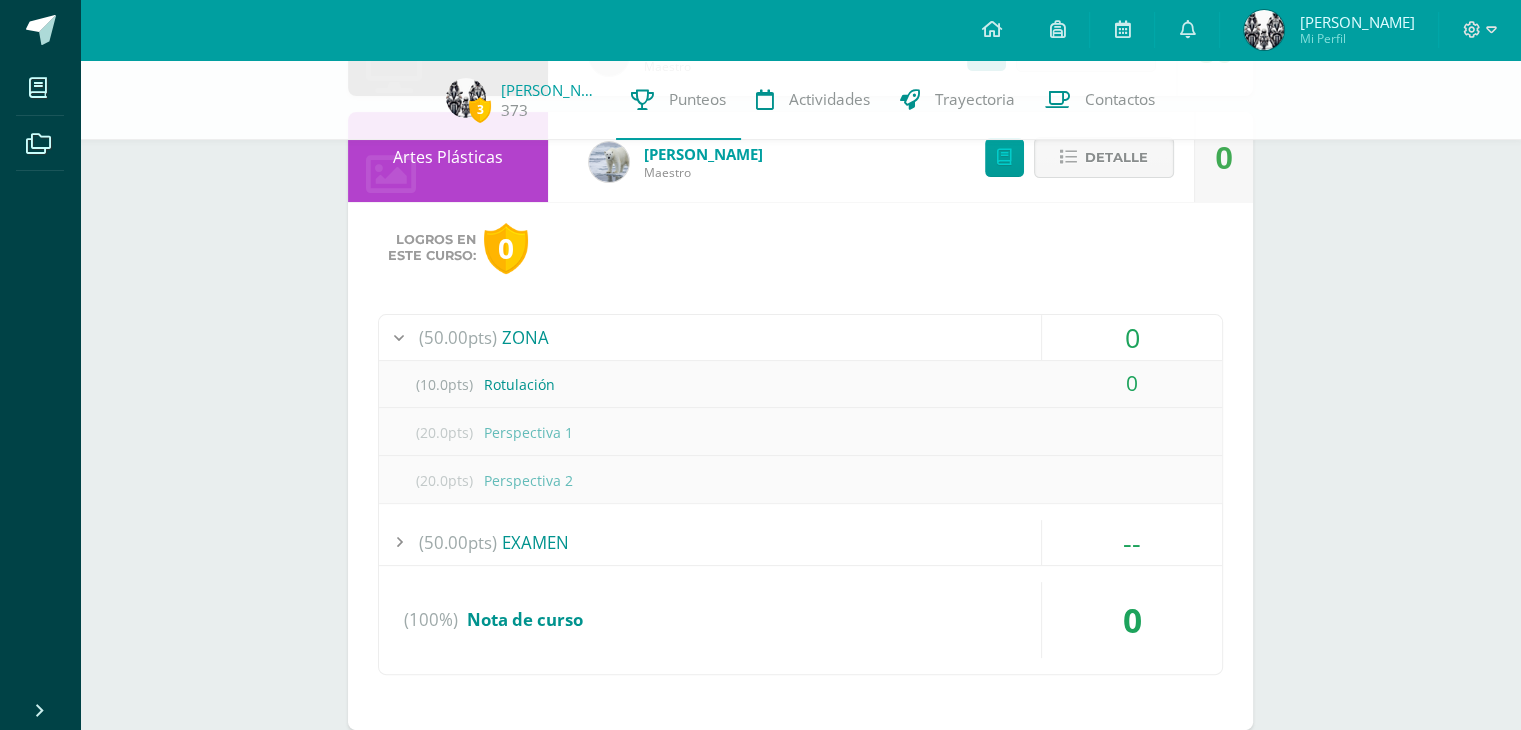 scroll, scrollTop: 522, scrollLeft: 0, axis: vertical 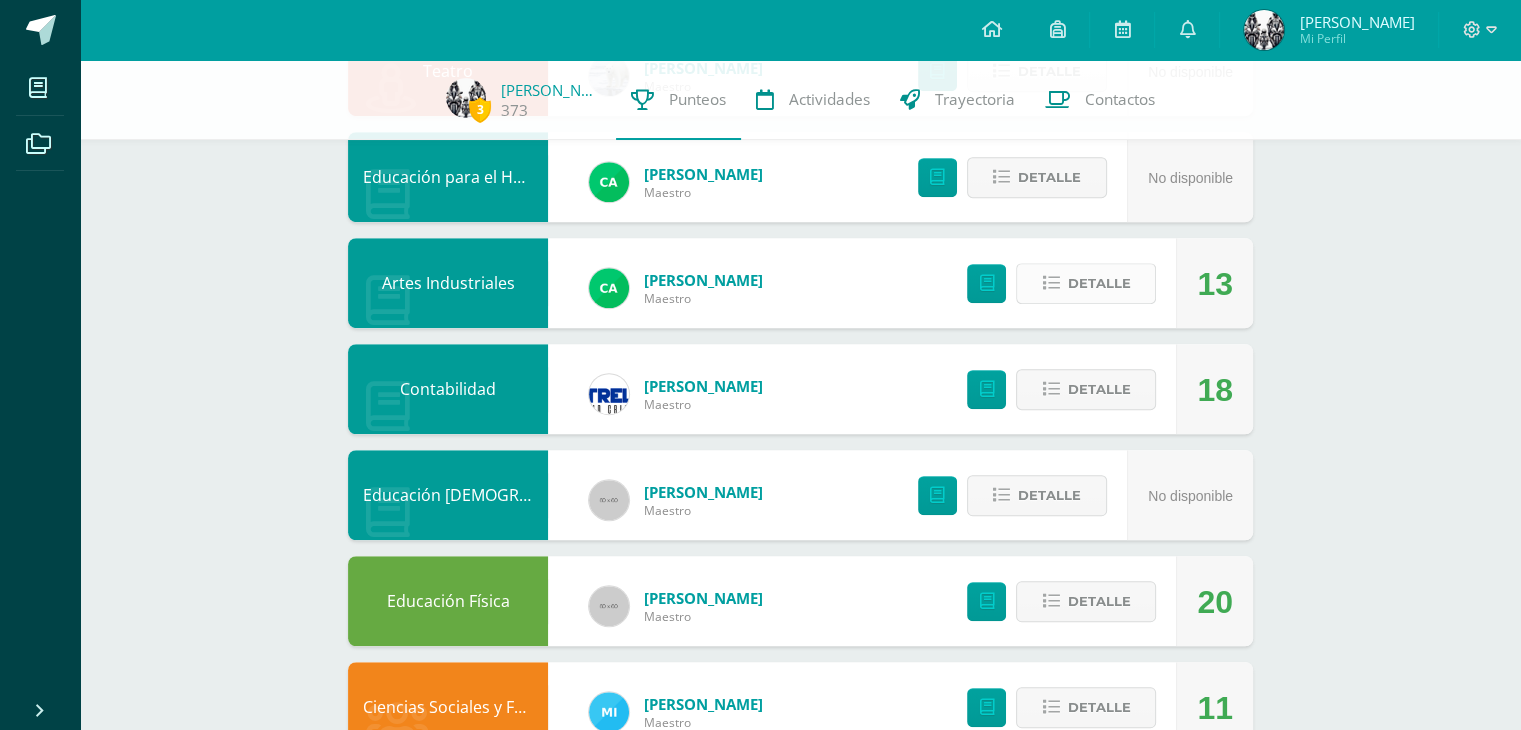 click on "Detalle" at bounding box center (1098, 283) 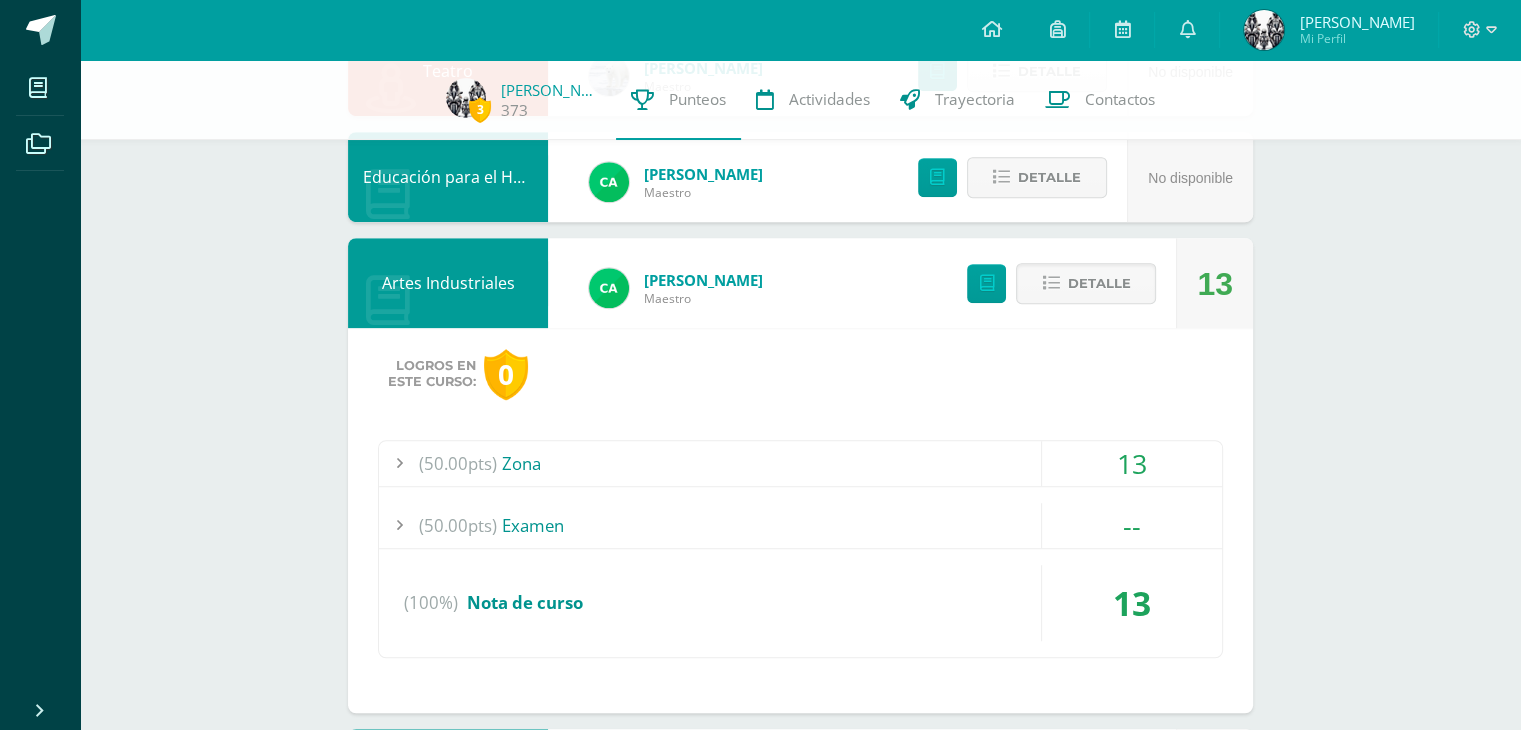 click on "13" at bounding box center [1132, 463] 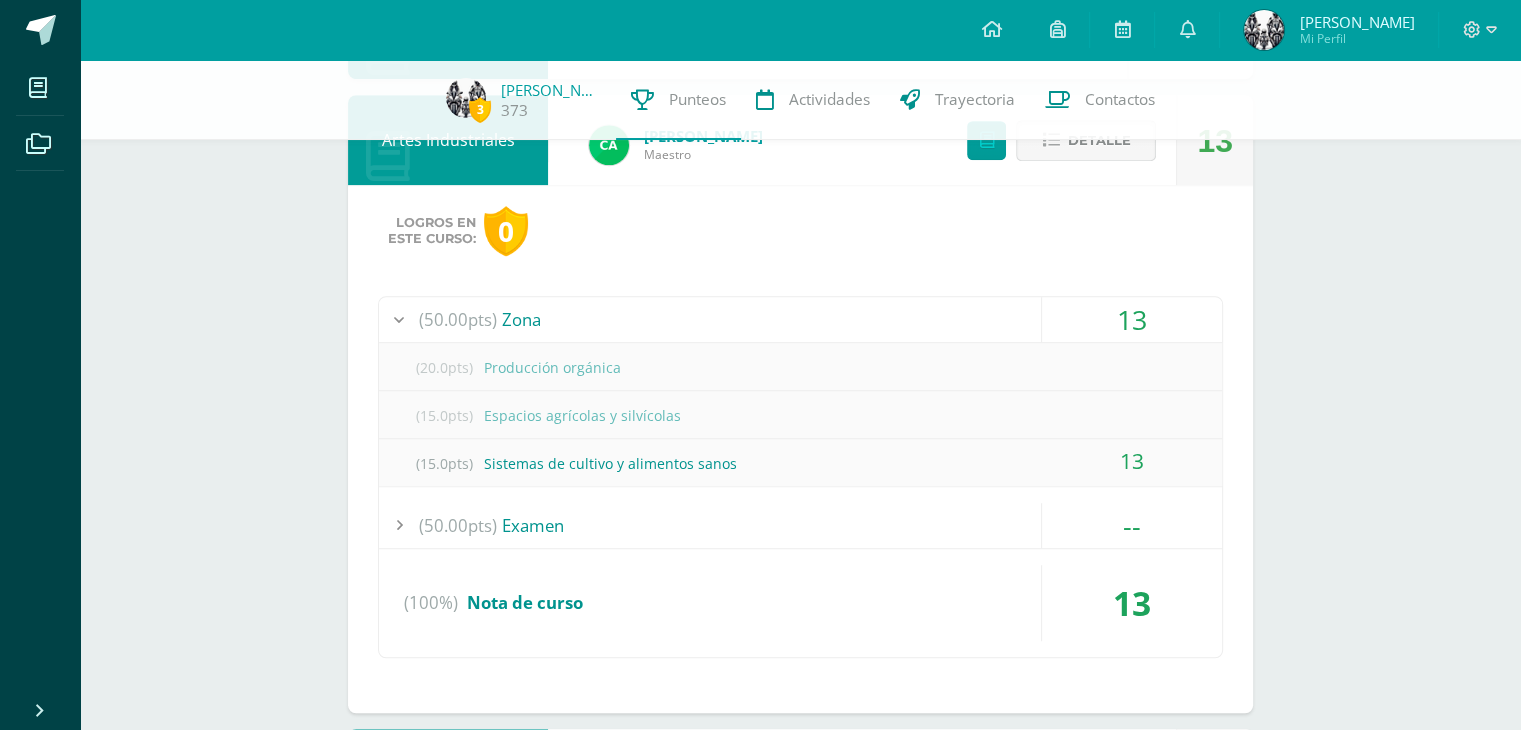 click on "Detalle" at bounding box center [1098, 140] 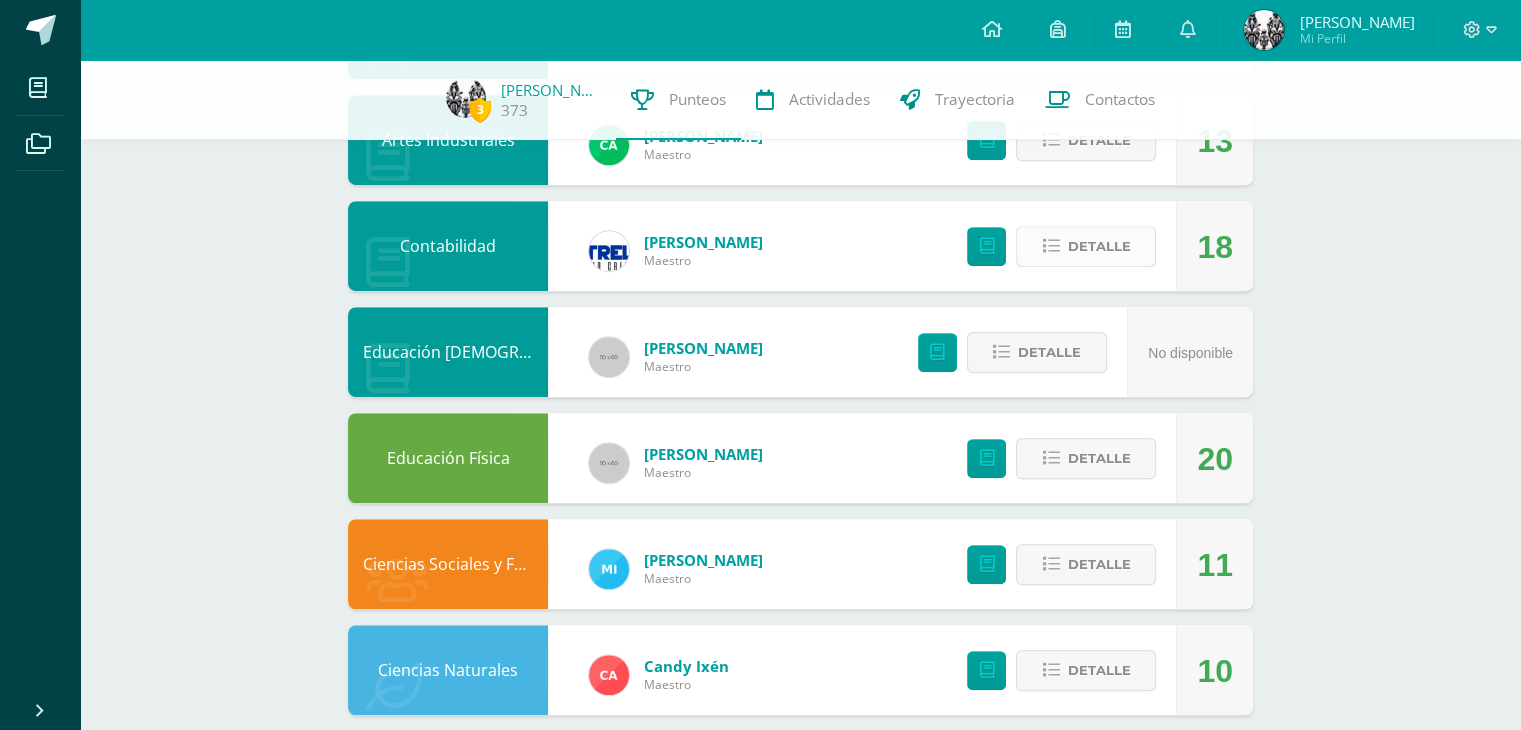 click on "Detalle" at bounding box center [1098, 246] 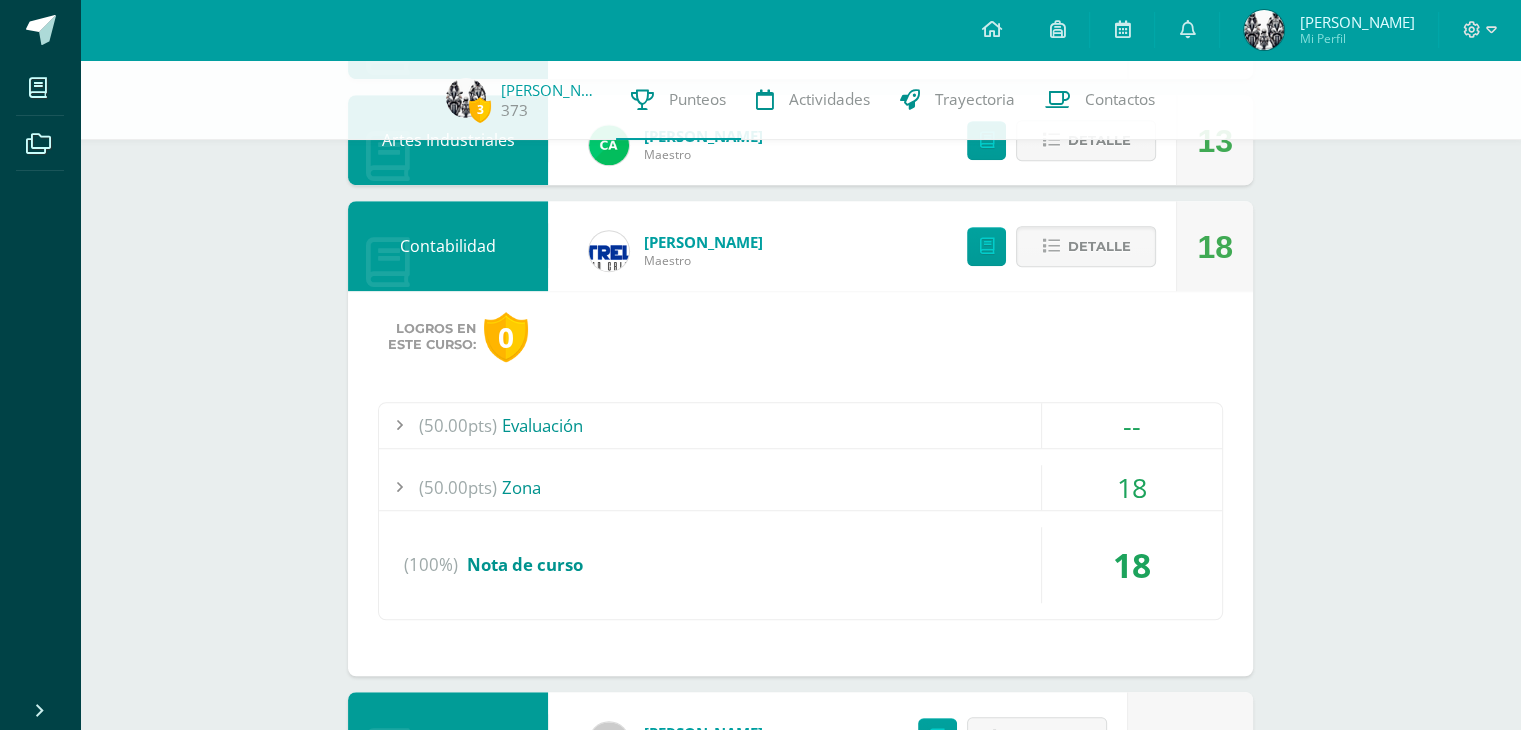 click on "(50.00pts)
Evaluación
--
Sin actividades
(50.00pts)
Zona
18" at bounding box center (800, 511) 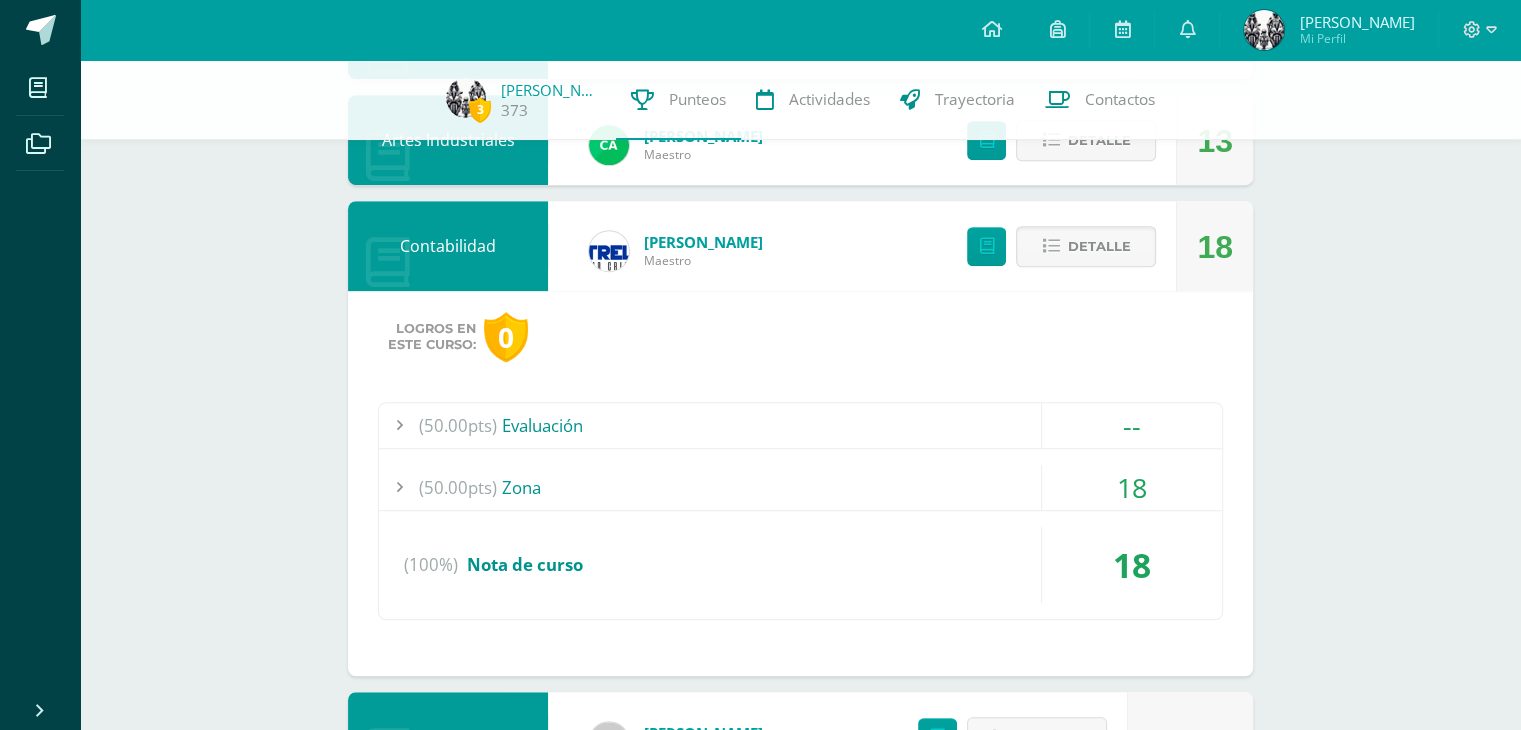 click on "18" at bounding box center [1132, 487] 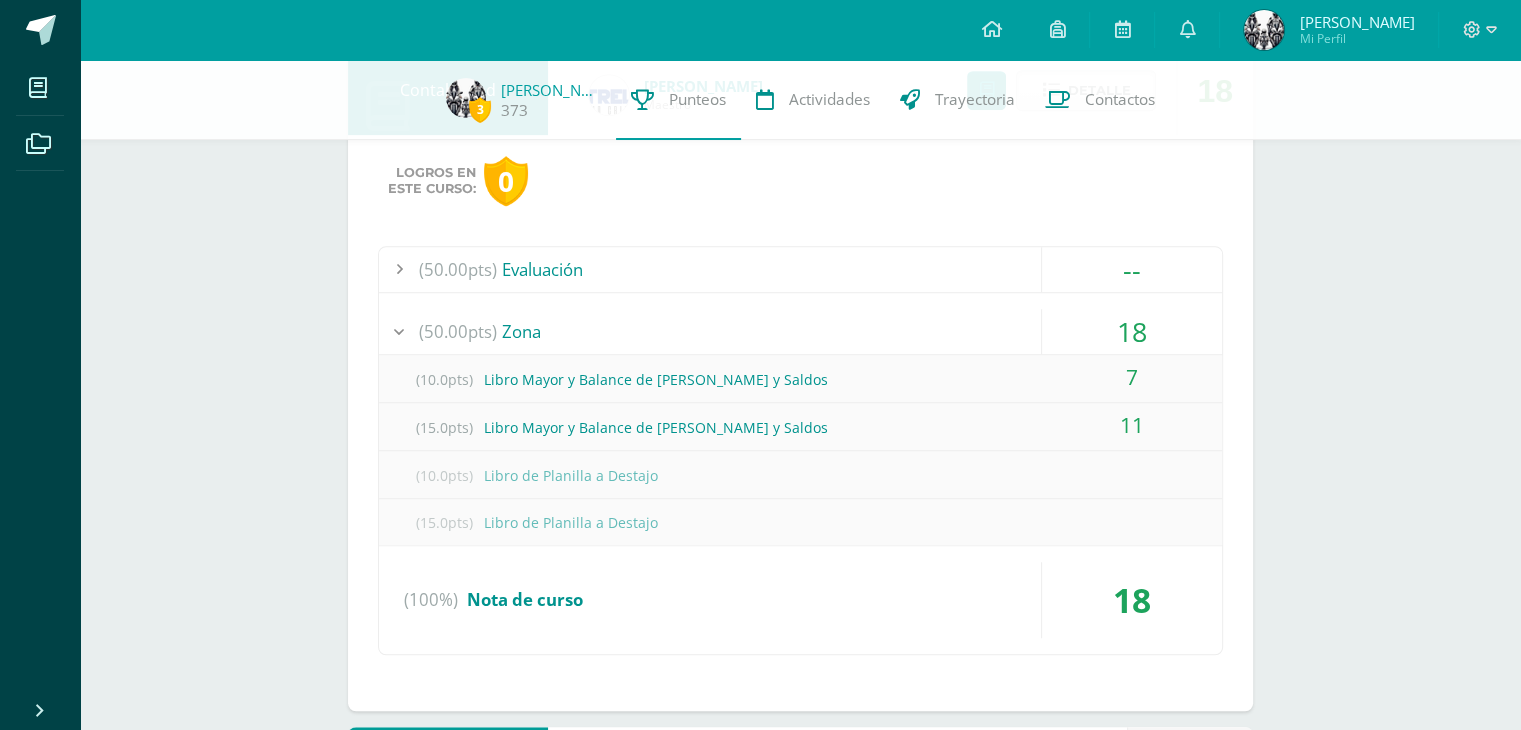 scroll, scrollTop: 1400, scrollLeft: 0, axis: vertical 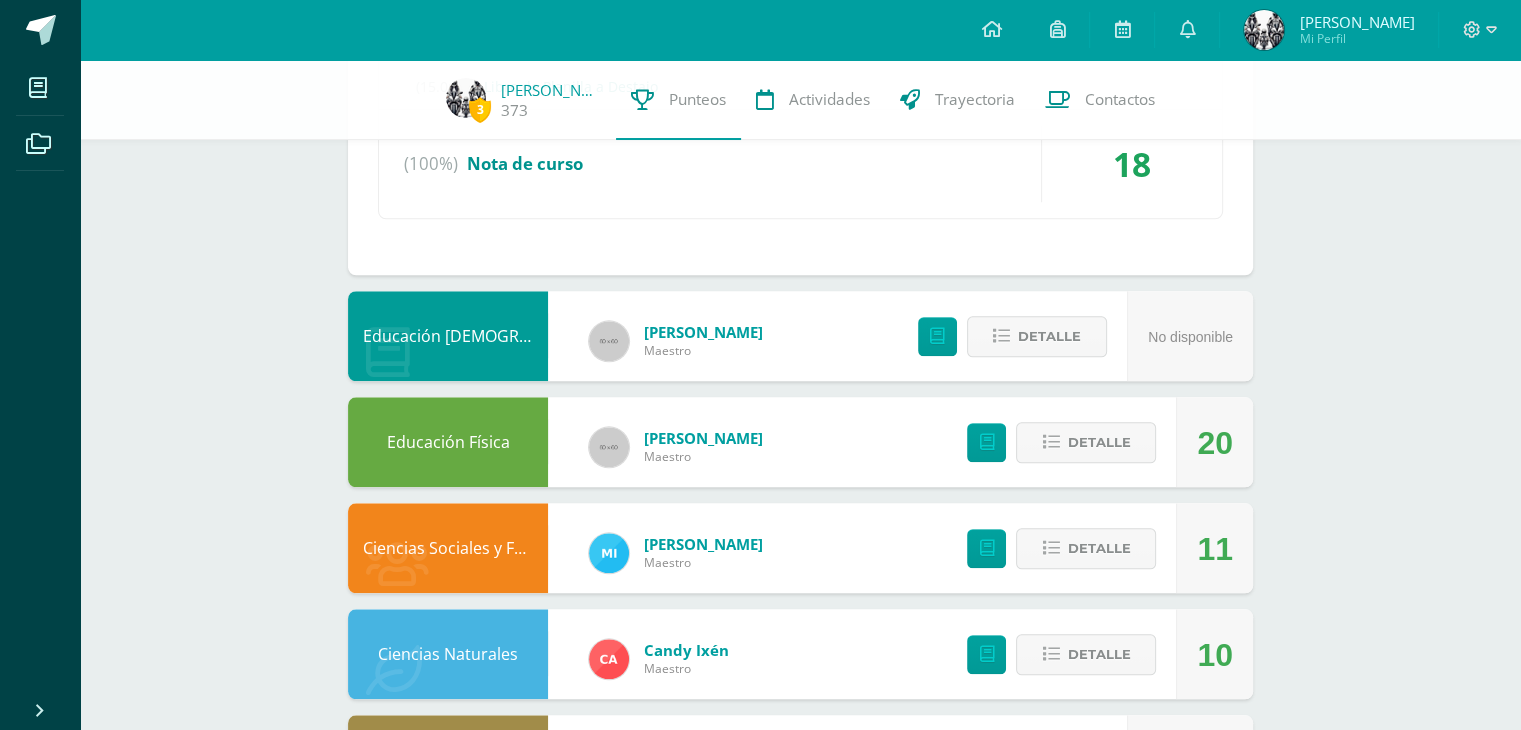 click on "20" at bounding box center (1215, 443) 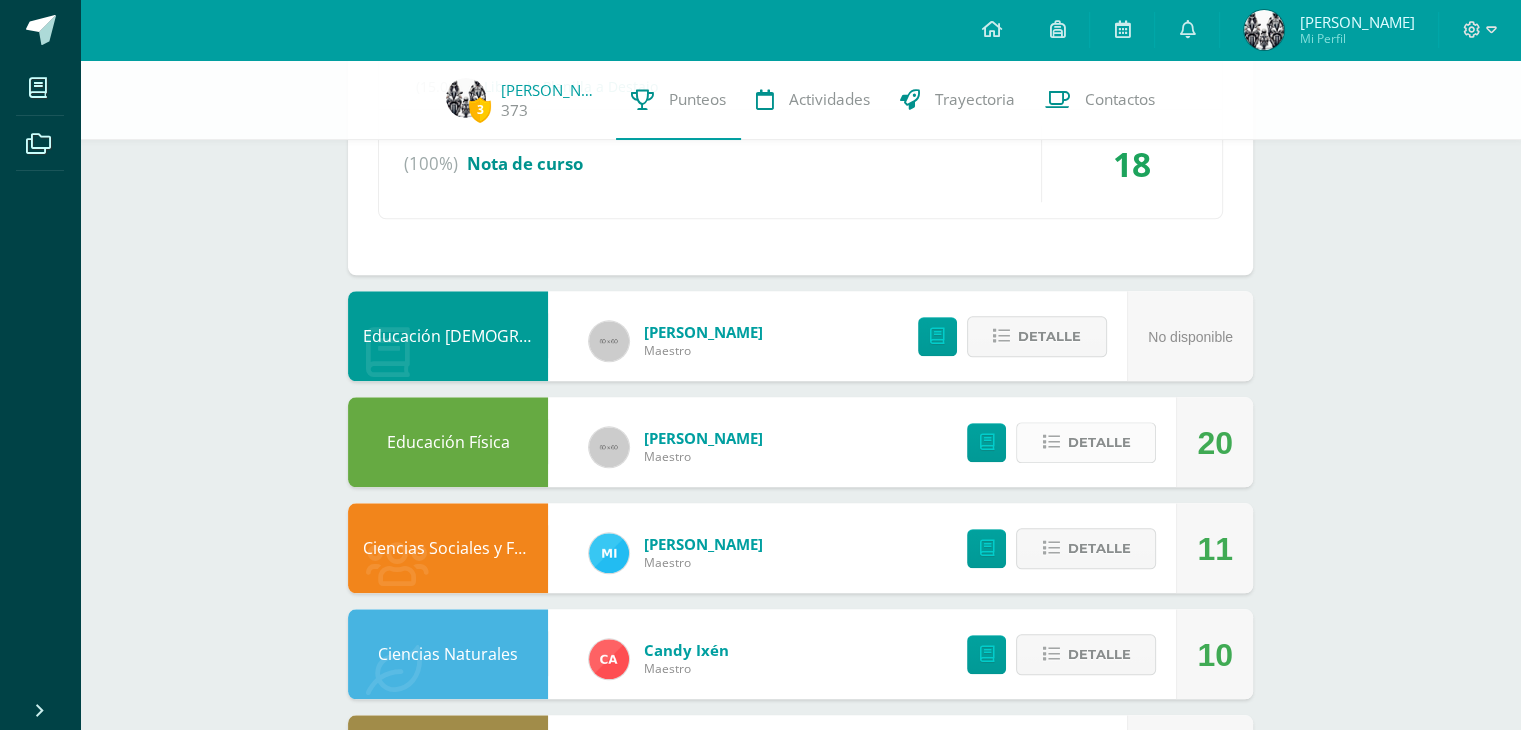 click on "Detalle" at bounding box center (1098, 442) 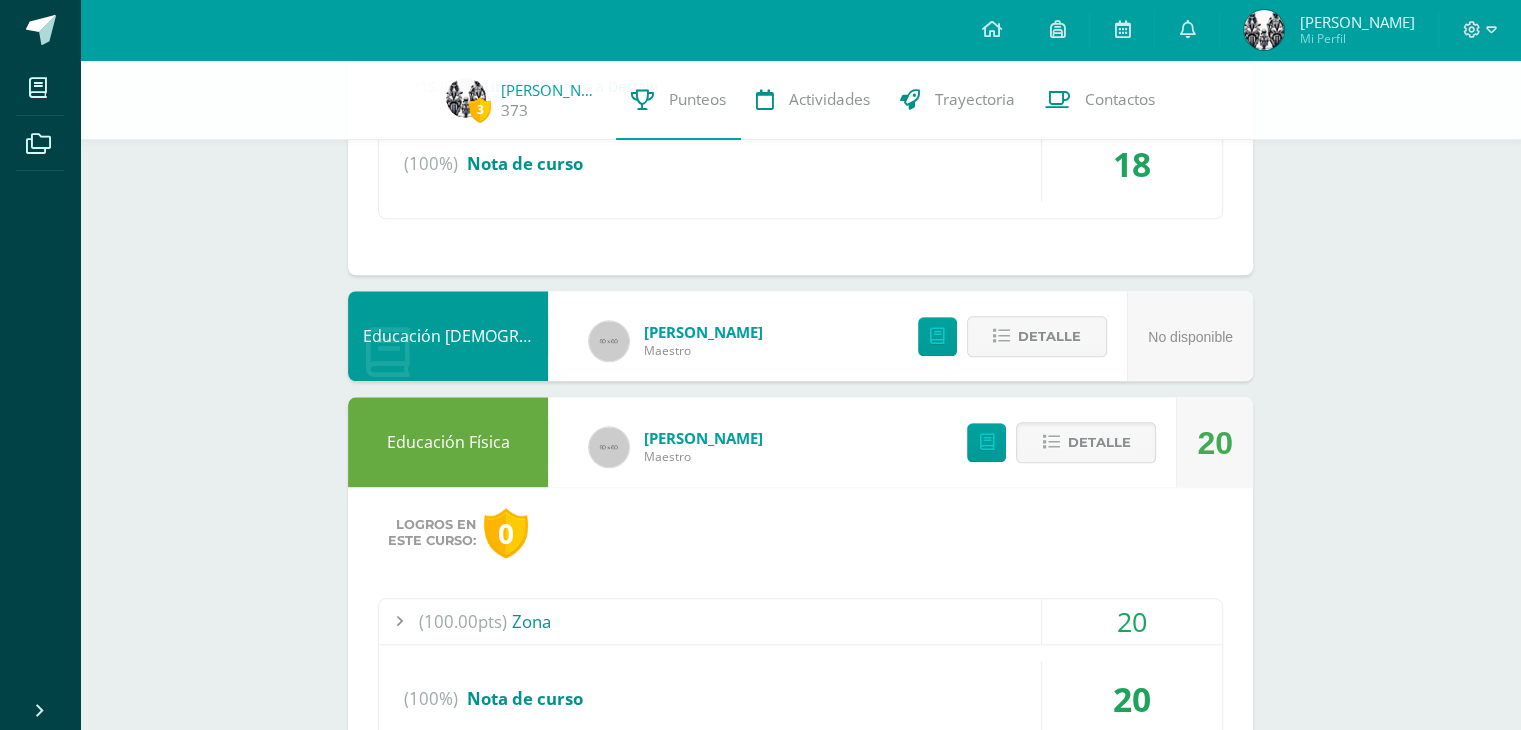 click on "20" at bounding box center [1132, 621] 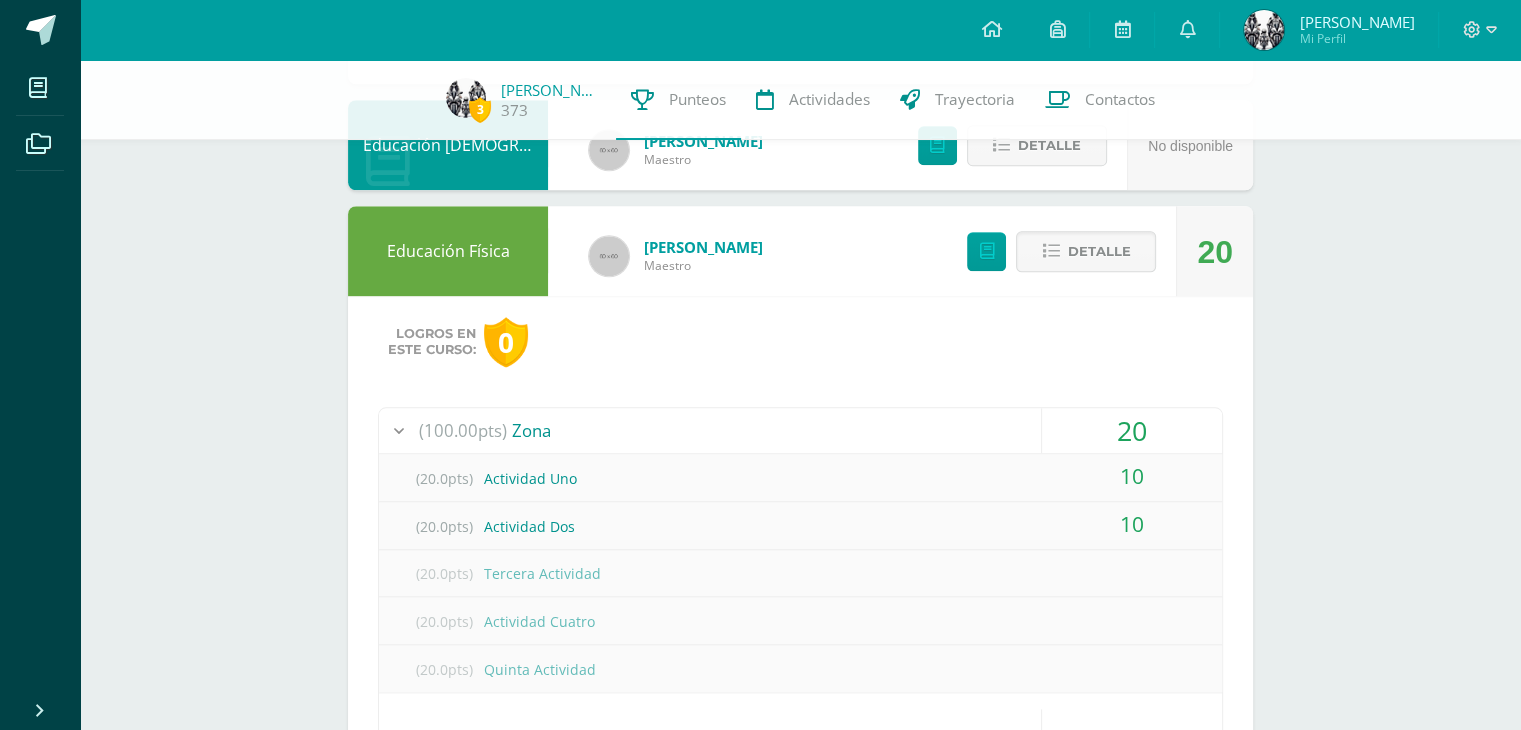 scroll, scrollTop: 1828, scrollLeft: 0, axis: vertical 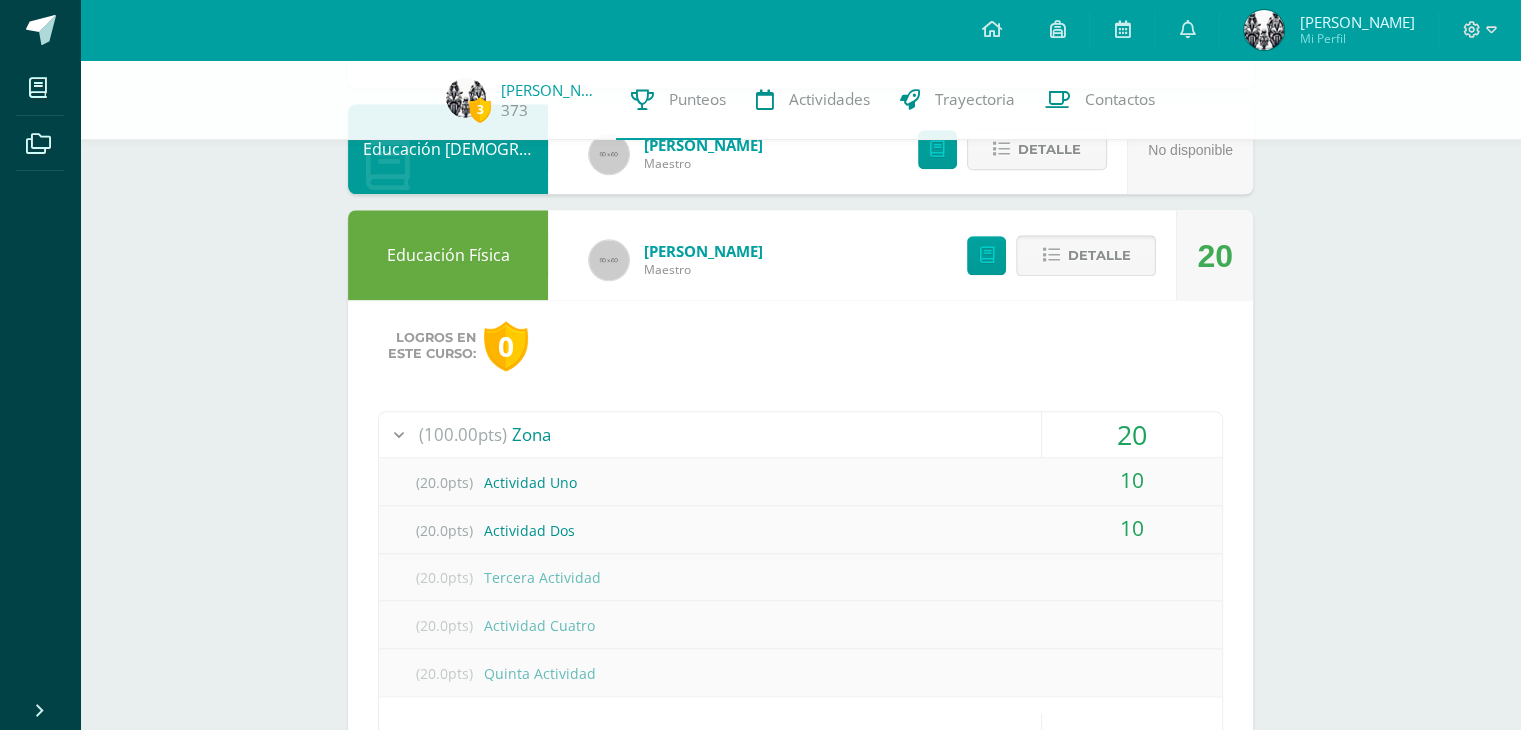 click on "Detalle" at bounding box center (1086, 255) 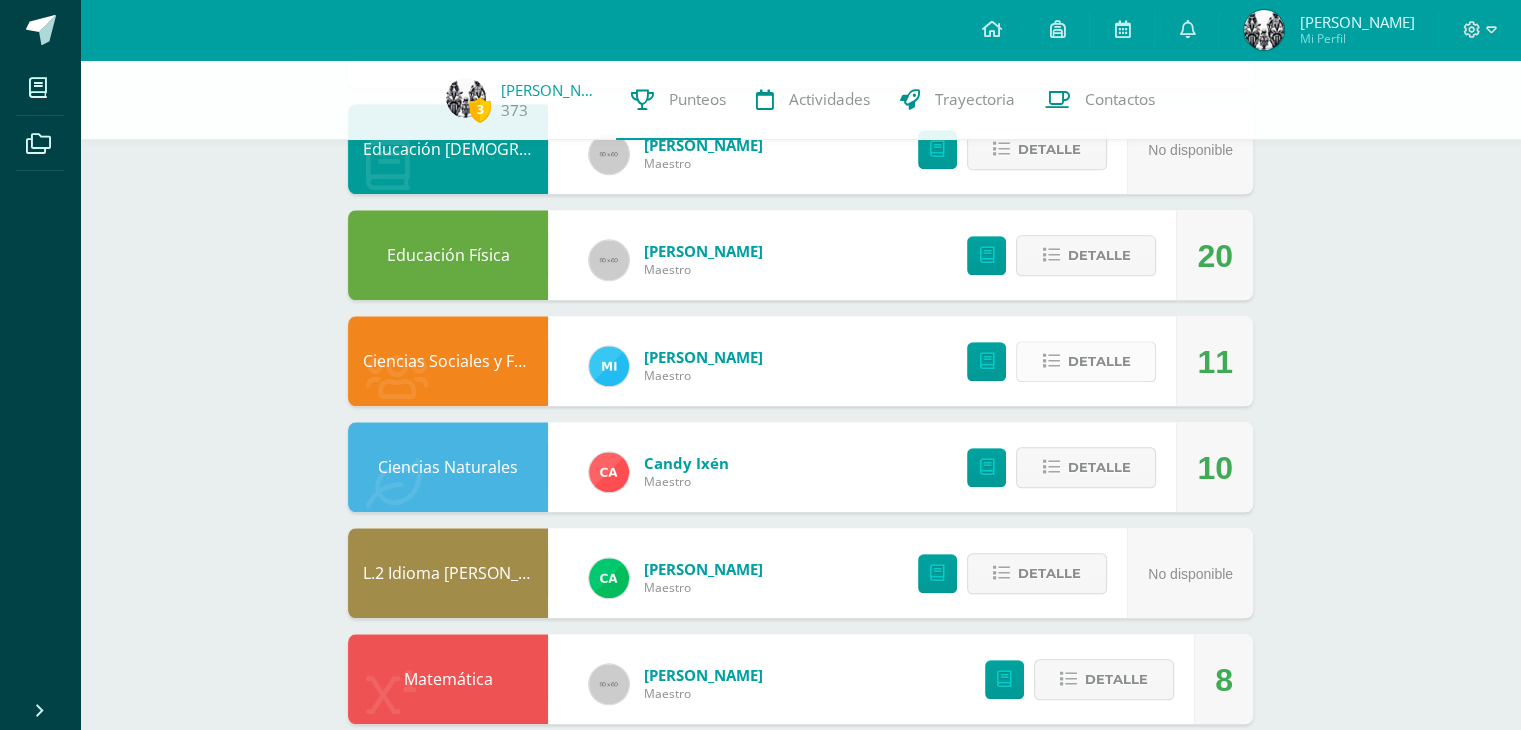 click on "Detalle" at bounding box center [1098, 361] 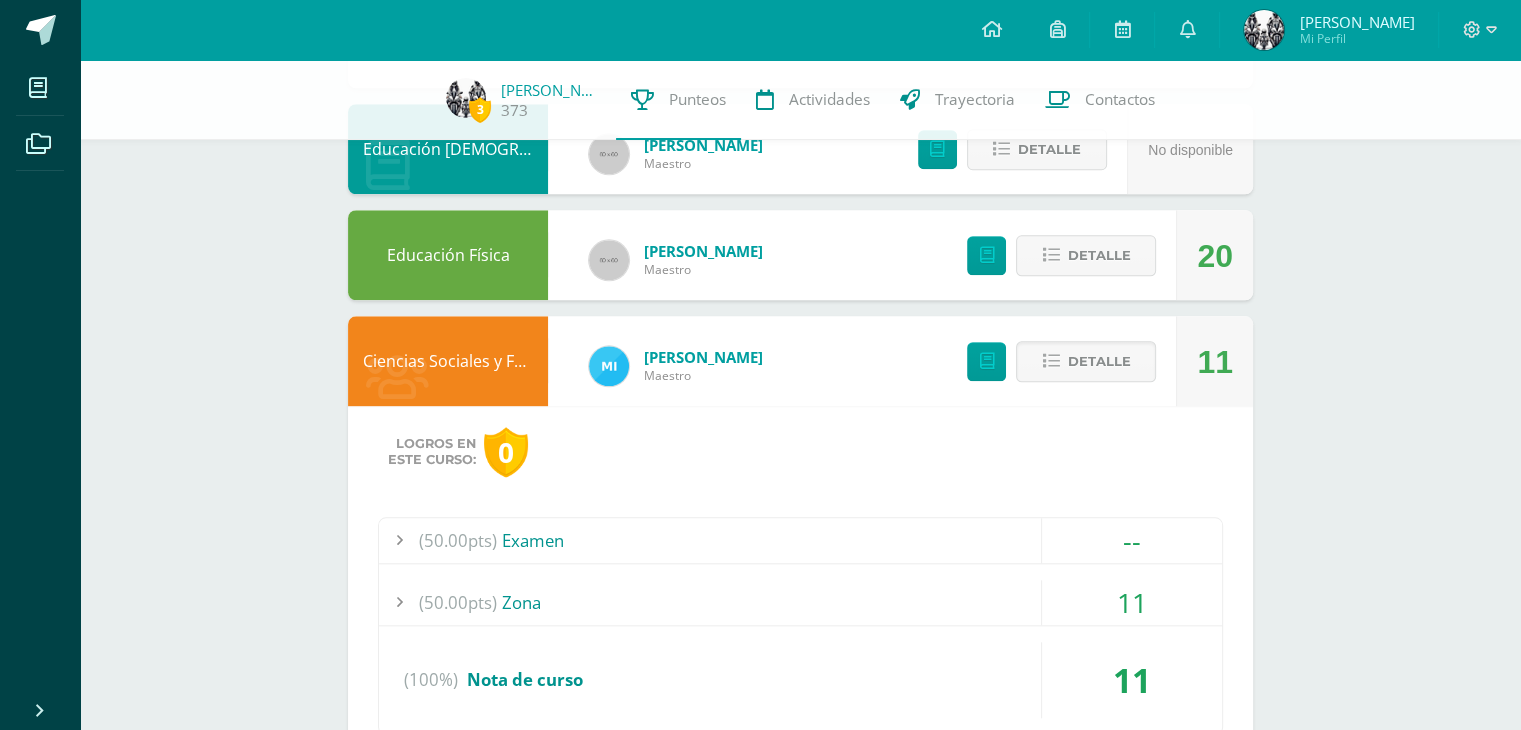 click on "11" at bounding box center (1132, 602) 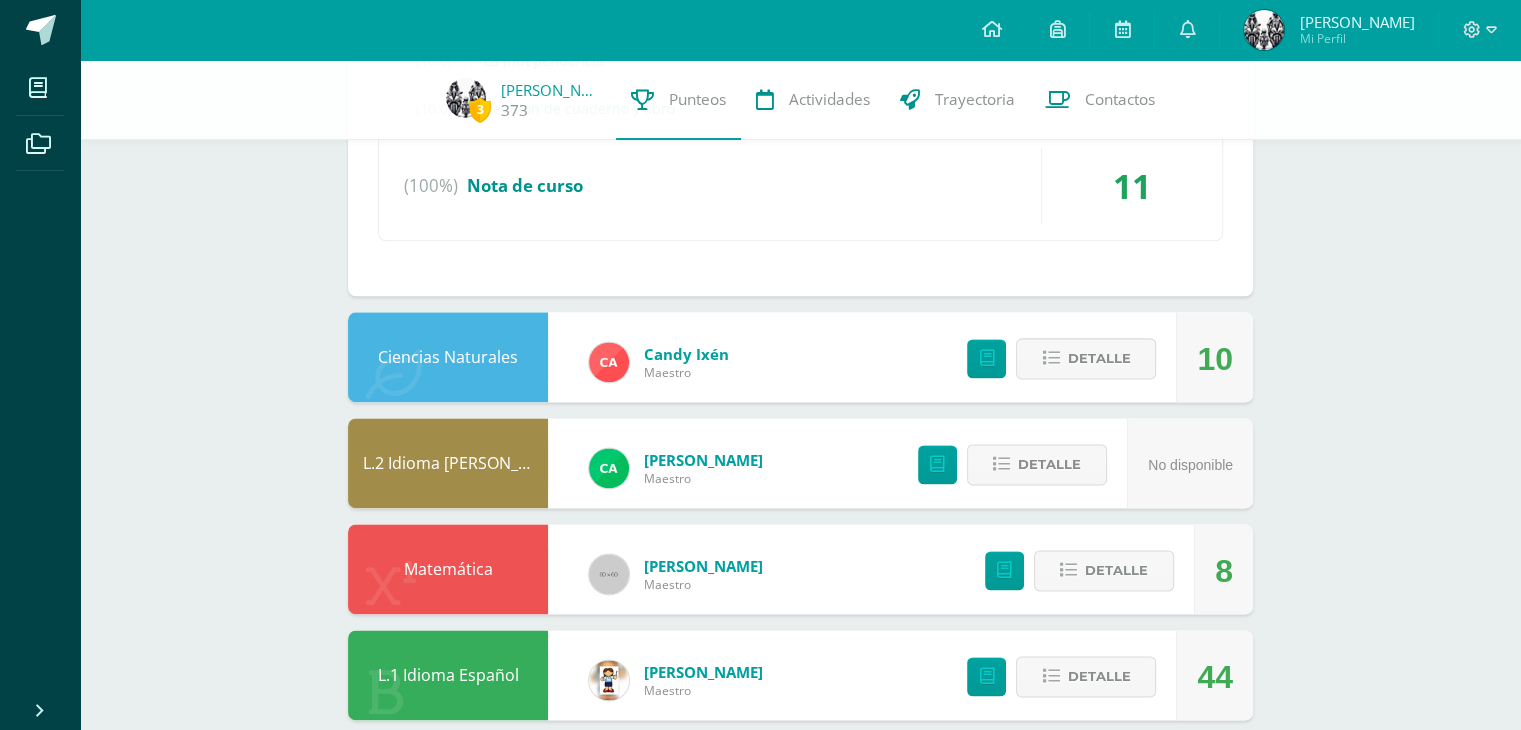 scroll, scrollTop: 2540, scrollLeft: 0, axis: vertical 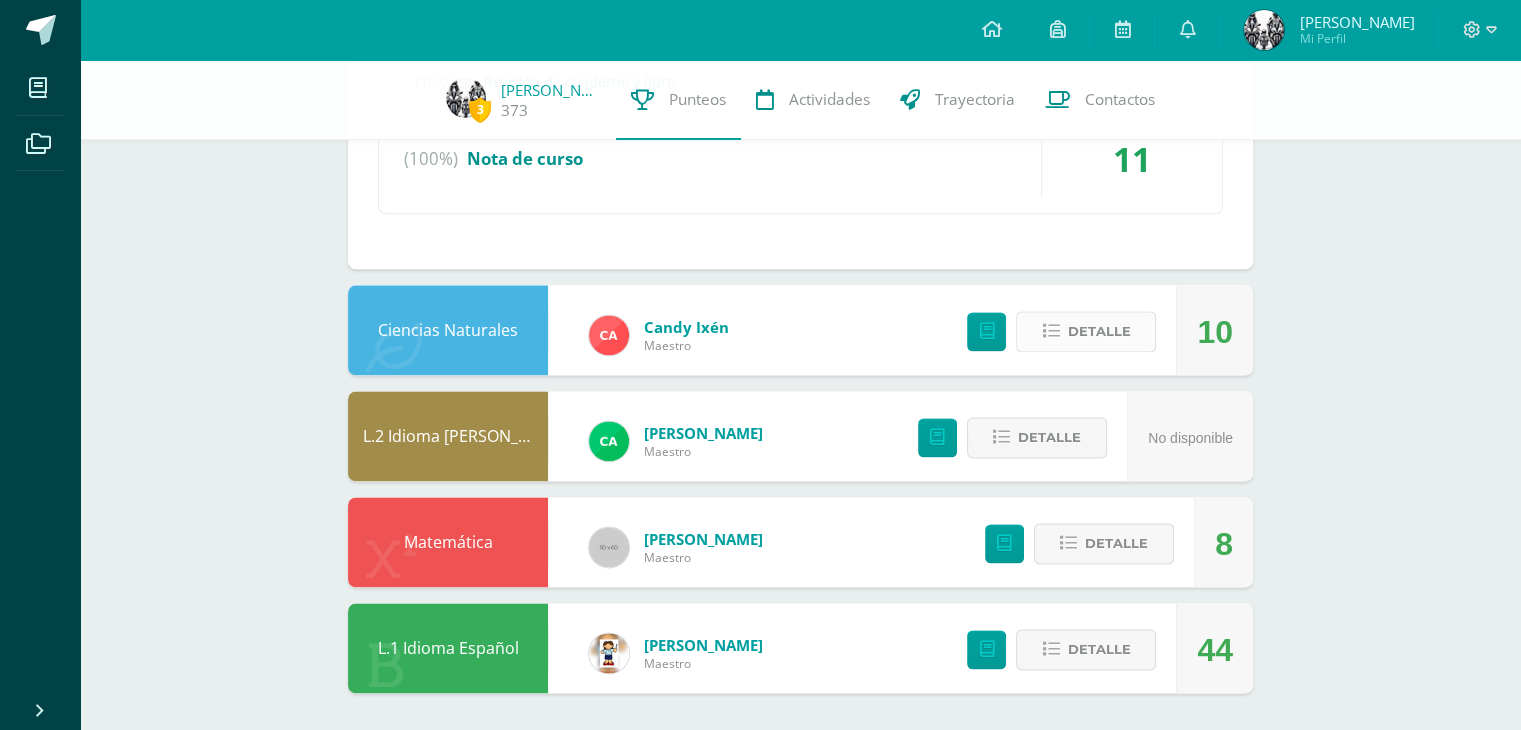 click on "Detalle" at bounding box center [1098, 331] 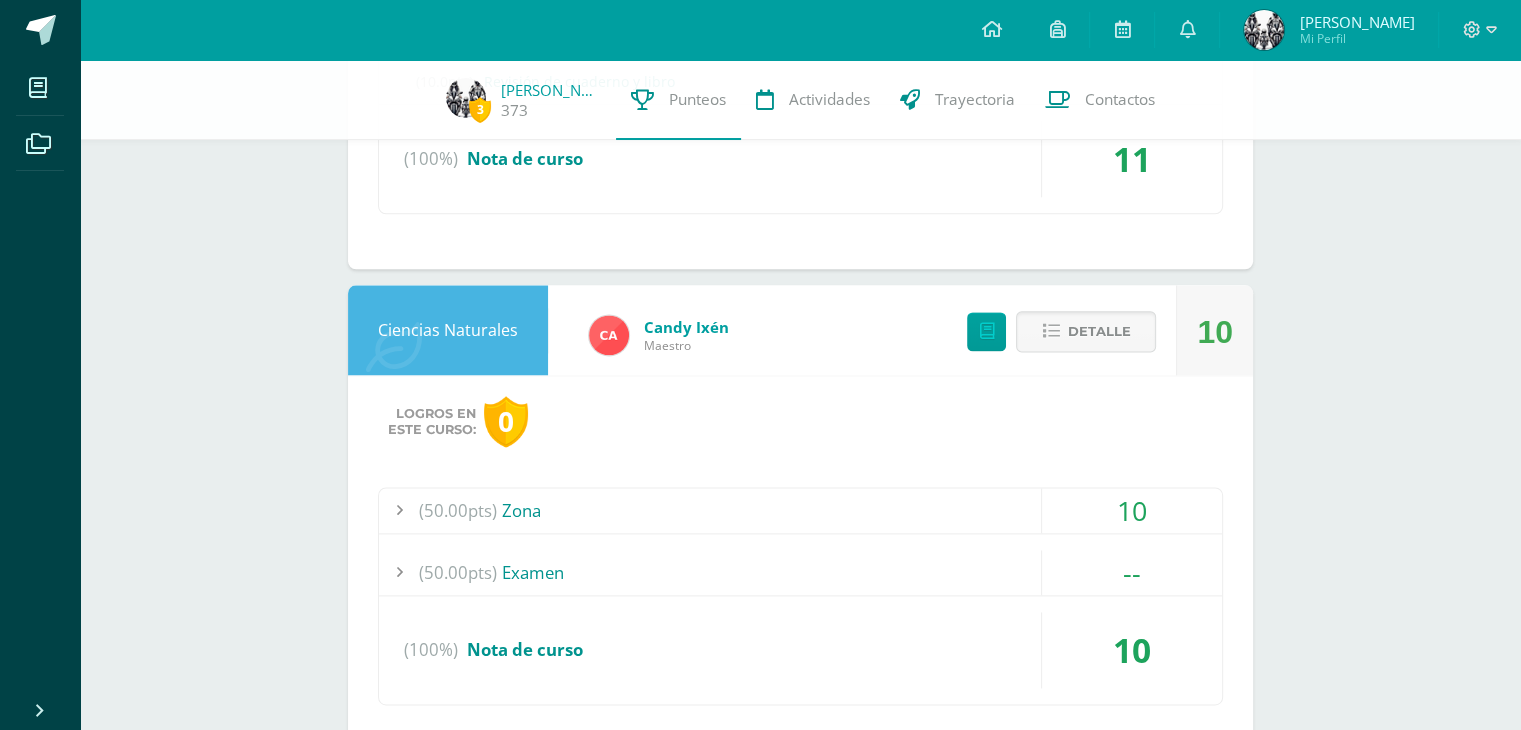 click on "(50.00pts)
Zona" at bounding box center [800, 510] 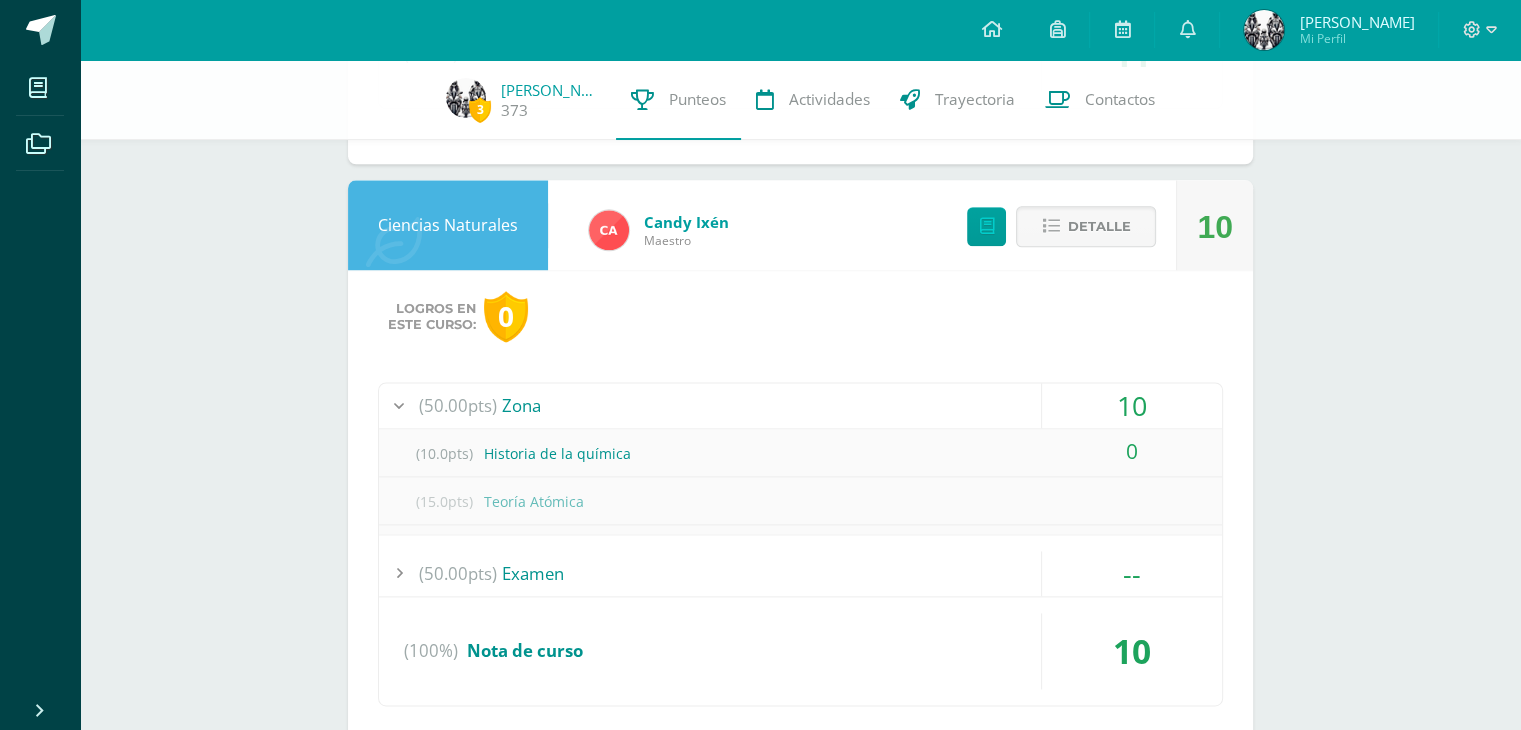 scroll, scrollTop: 2537, scrollLeft: 0, axis: vertical 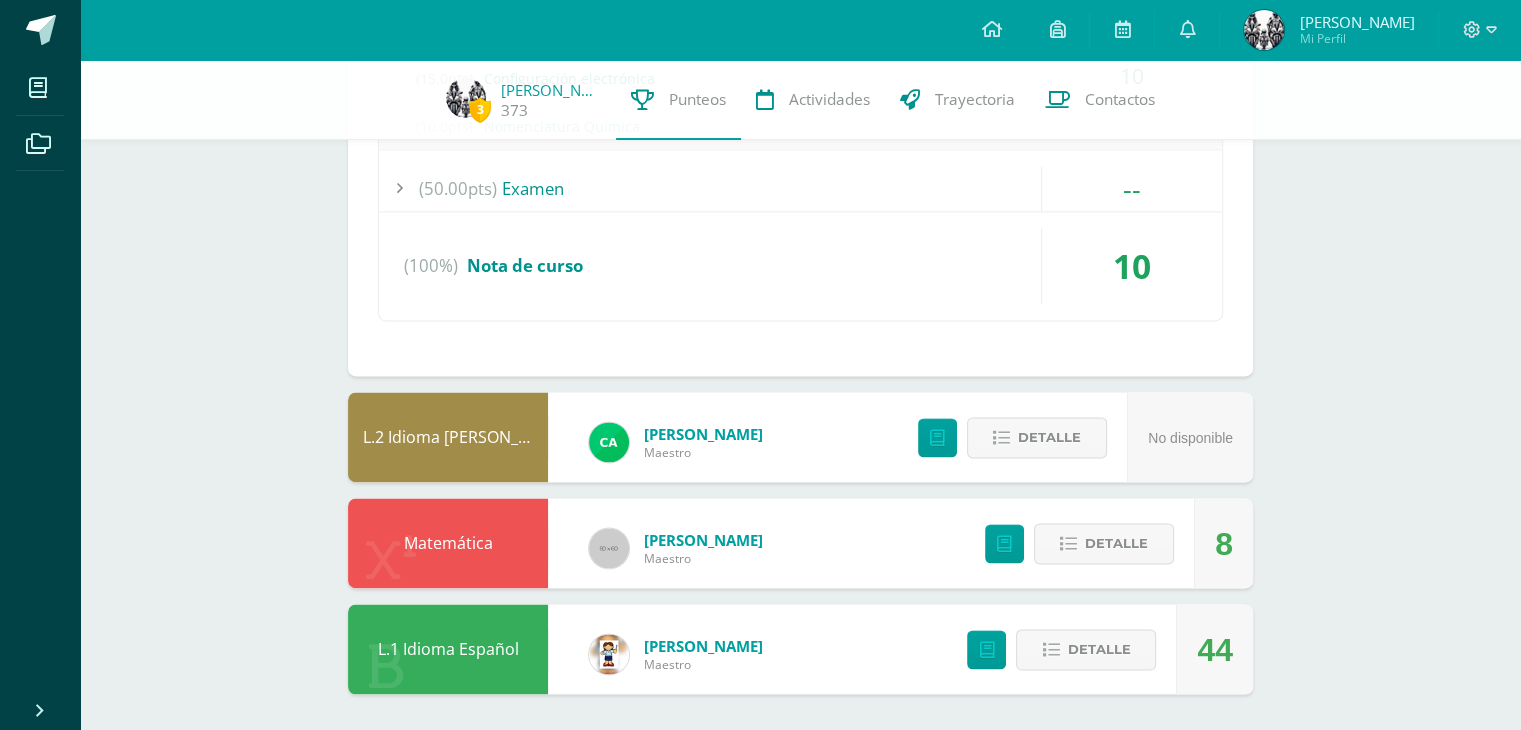 click on "Detalle" at bounding box center [1074, 543] 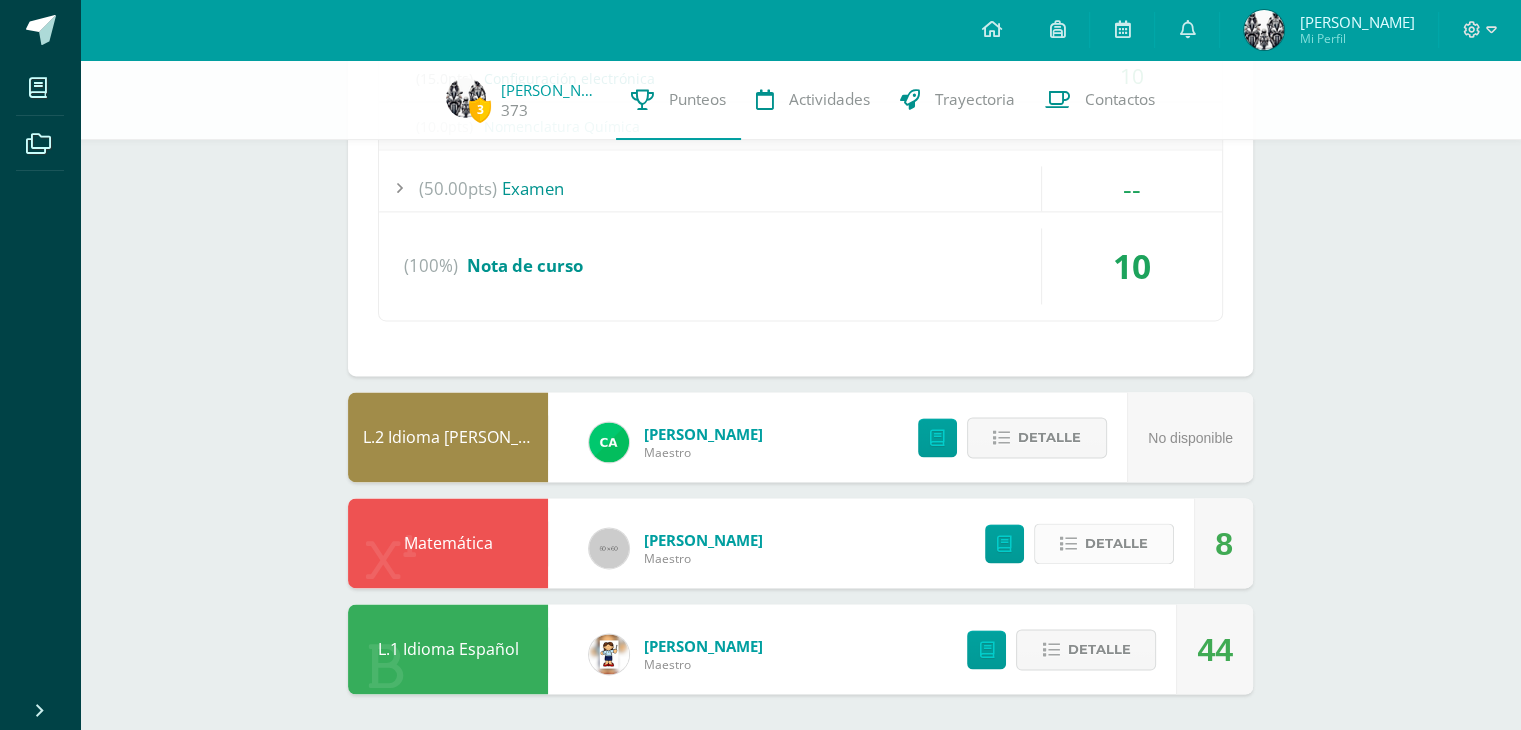 click on "Detalle" at bounding box center (1116, 543) 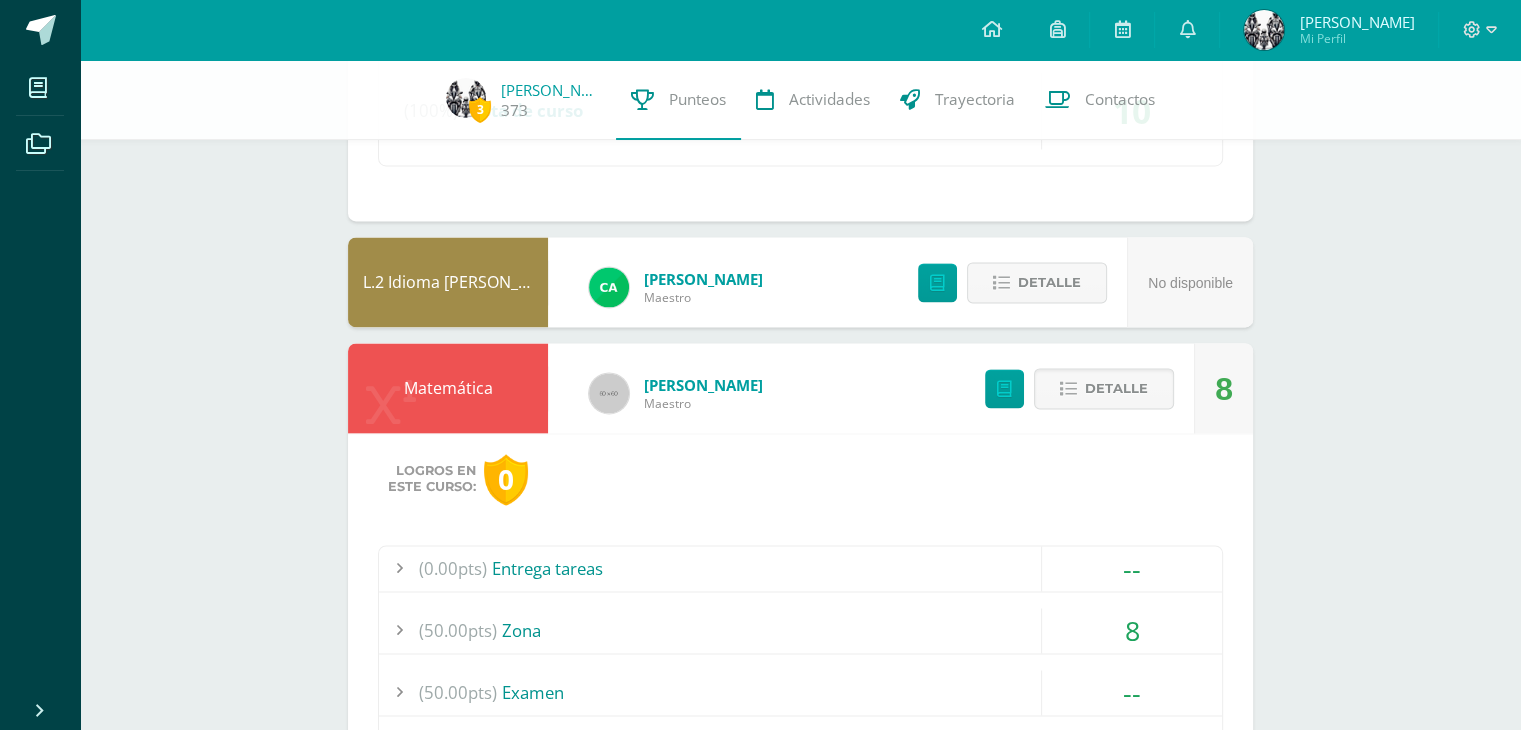 scroll, scrollTop: 3369, scrollLeft: 0, axis: vertical 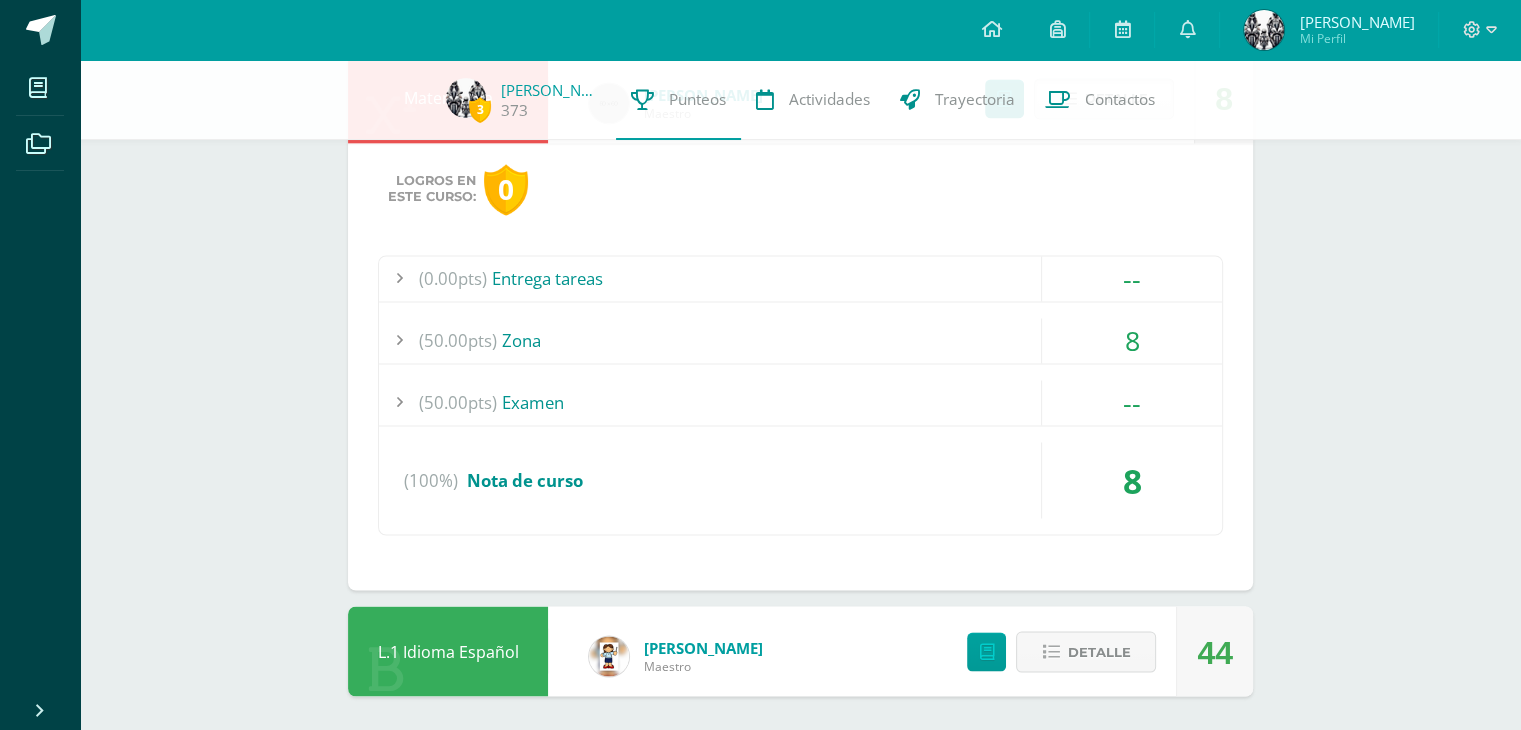 click on "(0.00pts)
Entrega tareas" at bounding box center [800, 278] 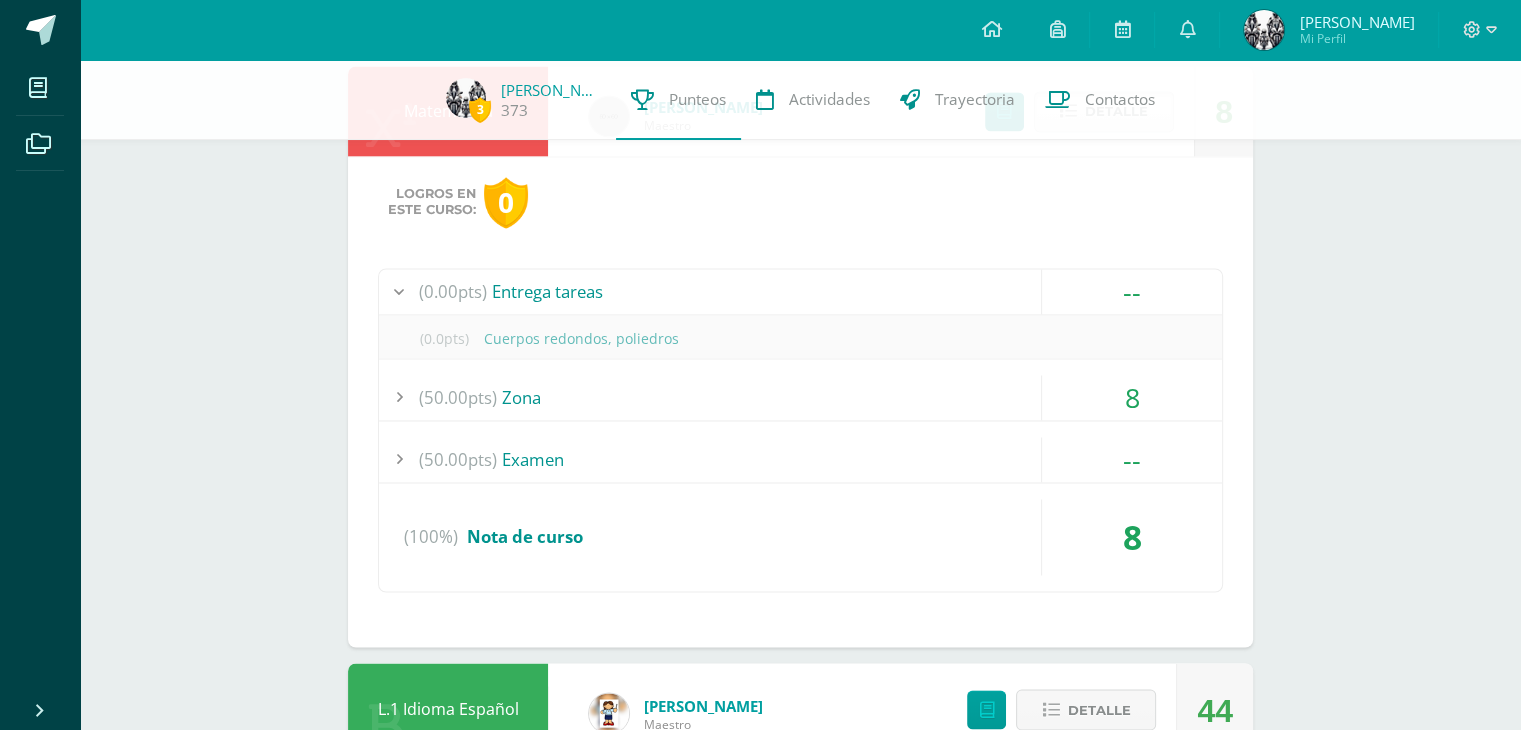 scroll, scrollTop: 3179, scrollLeft: 0, axis: vertical 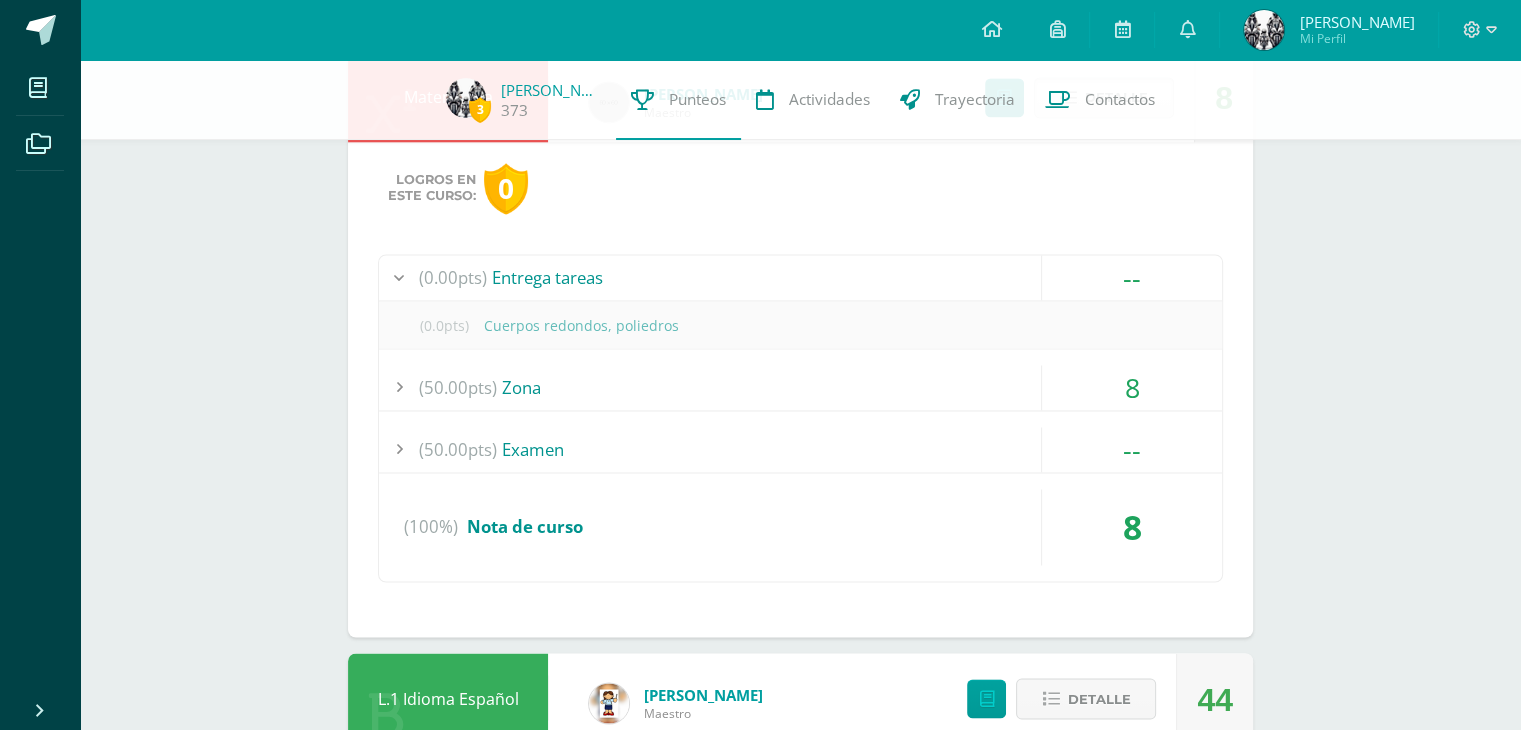 click on "(0.00pts)
Entrega tareas" at bounding box center (800, 277) 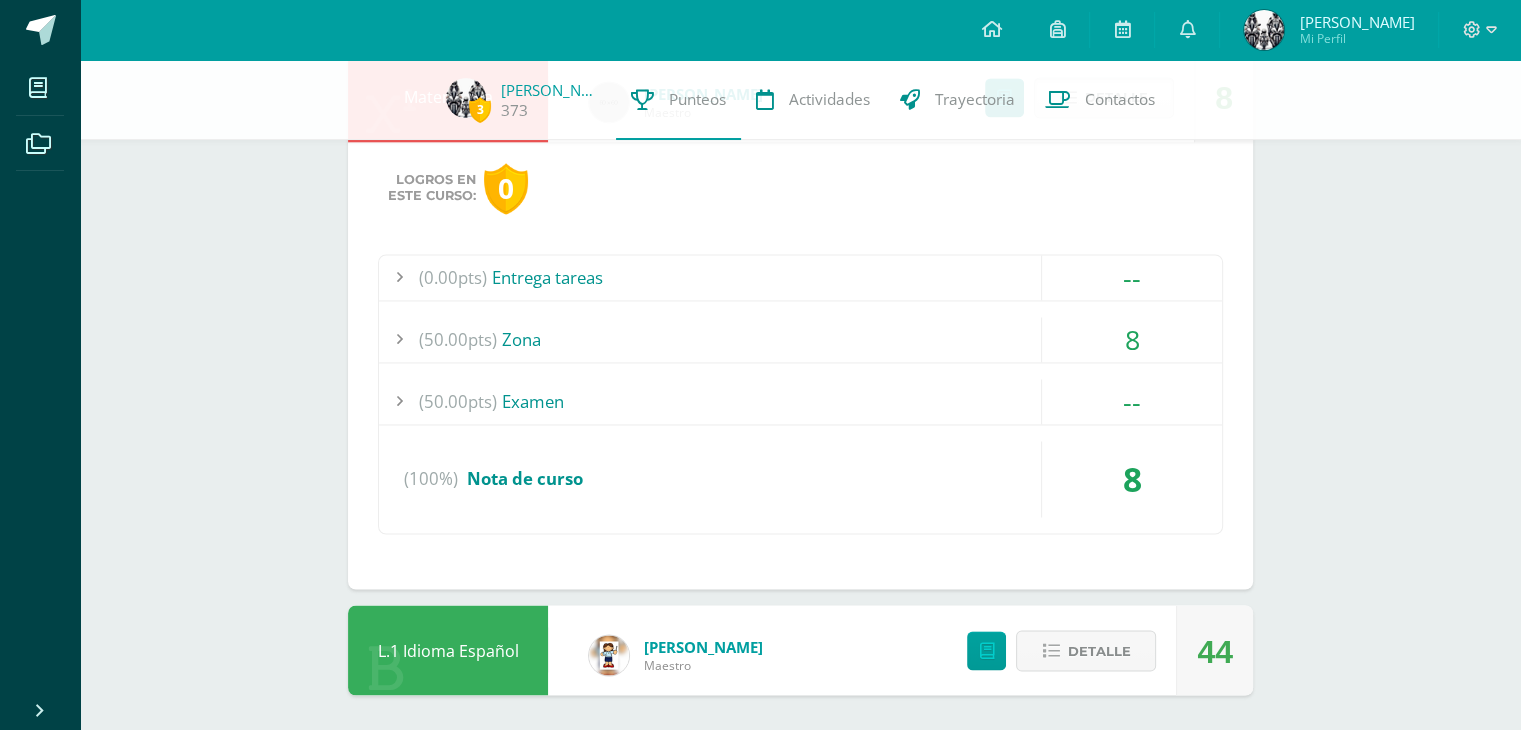 click on "(50.00pts)
Zona" at bounding box center (800, 339) 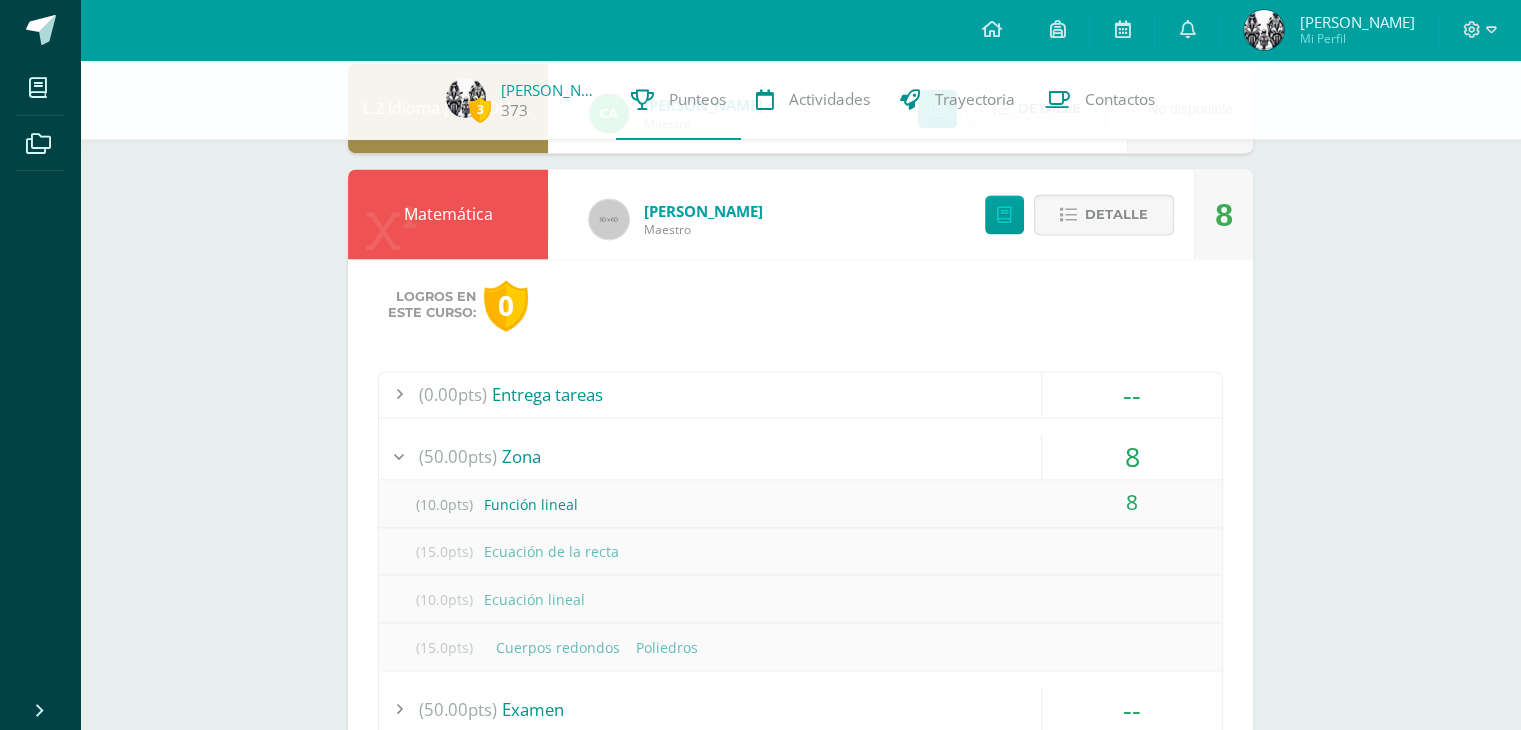 scroll, scrollTop: 3059, scrollLeft: 0, axis: vertical 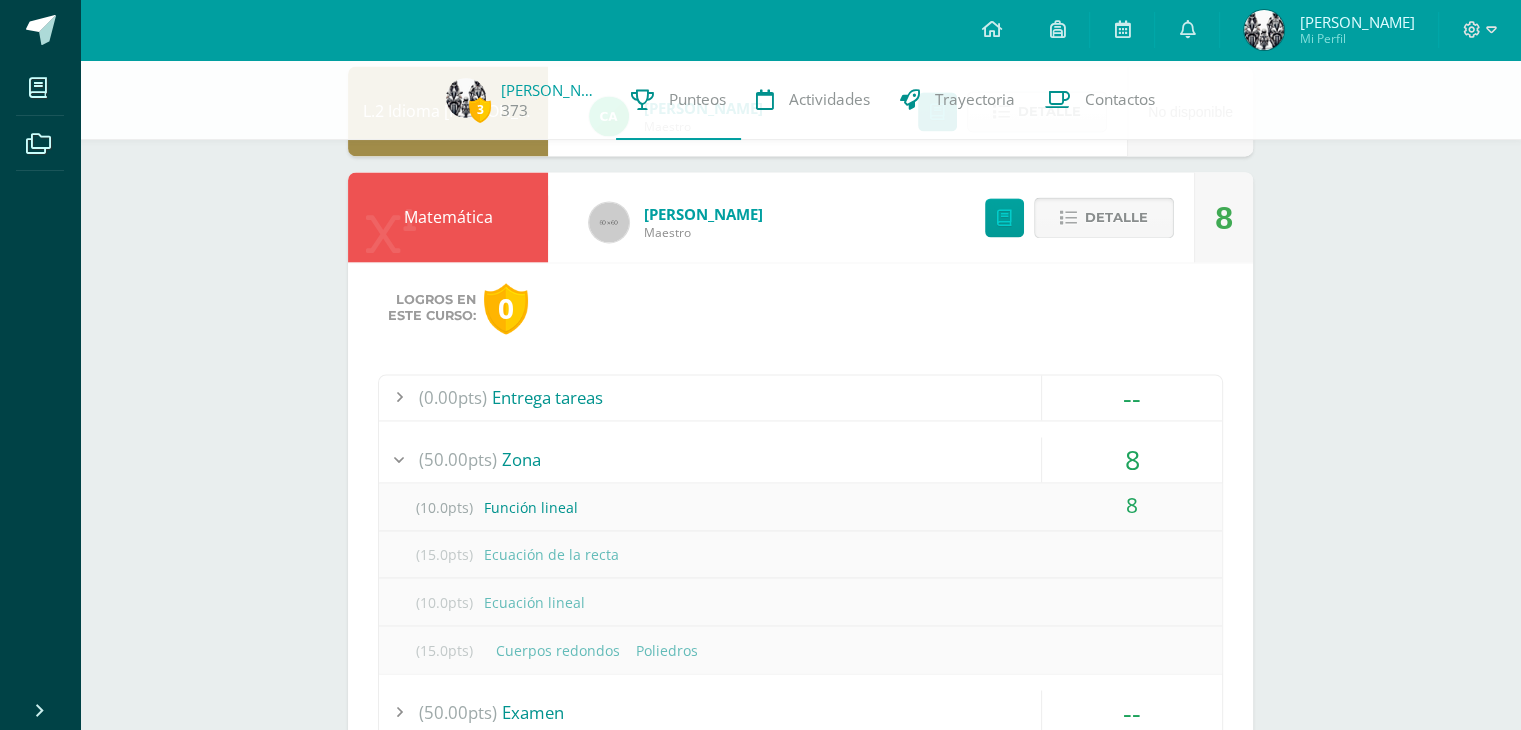 click on "Detalle" at bounding box center (1116, 217) 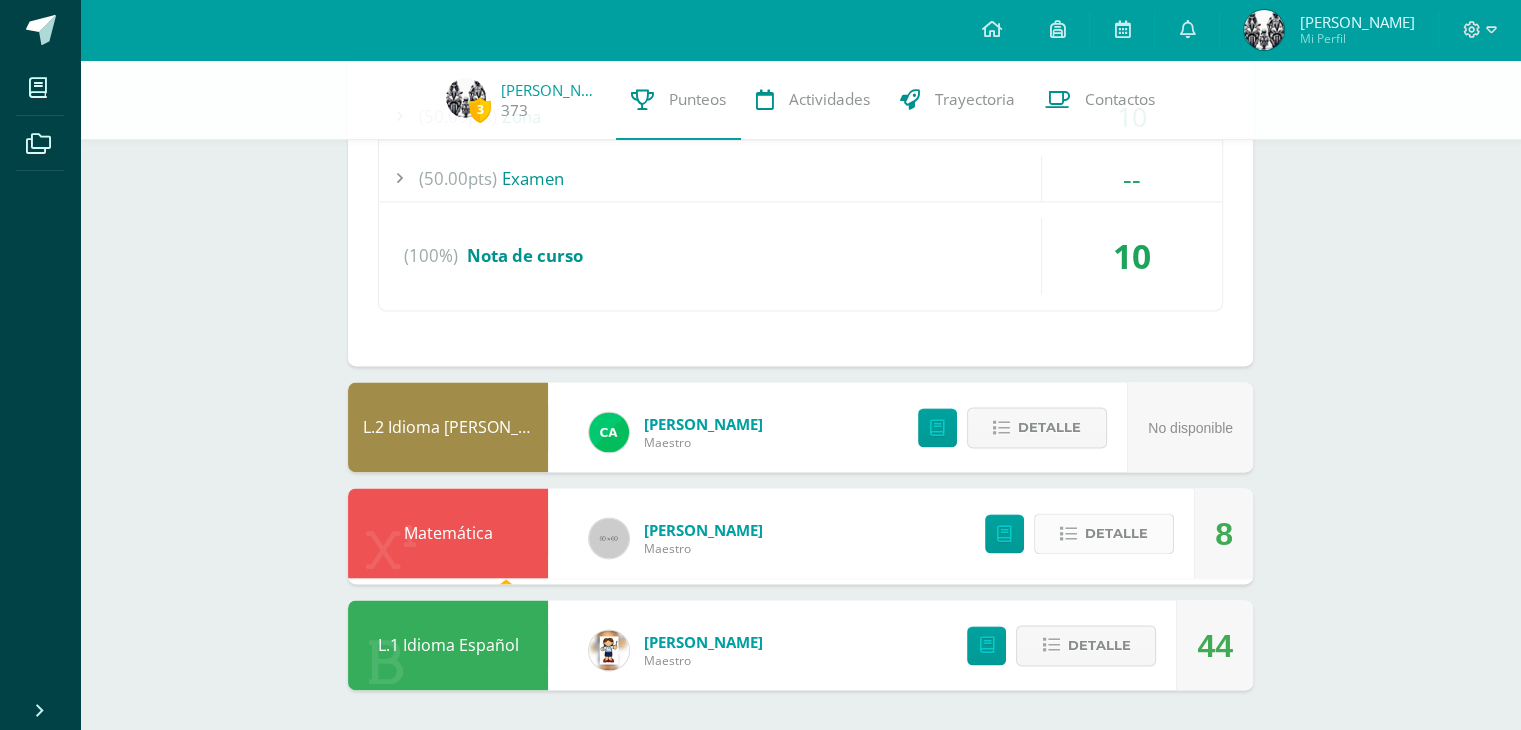 scroll, scrollTop: 2733, scrollLeft: 0, axis: vertical 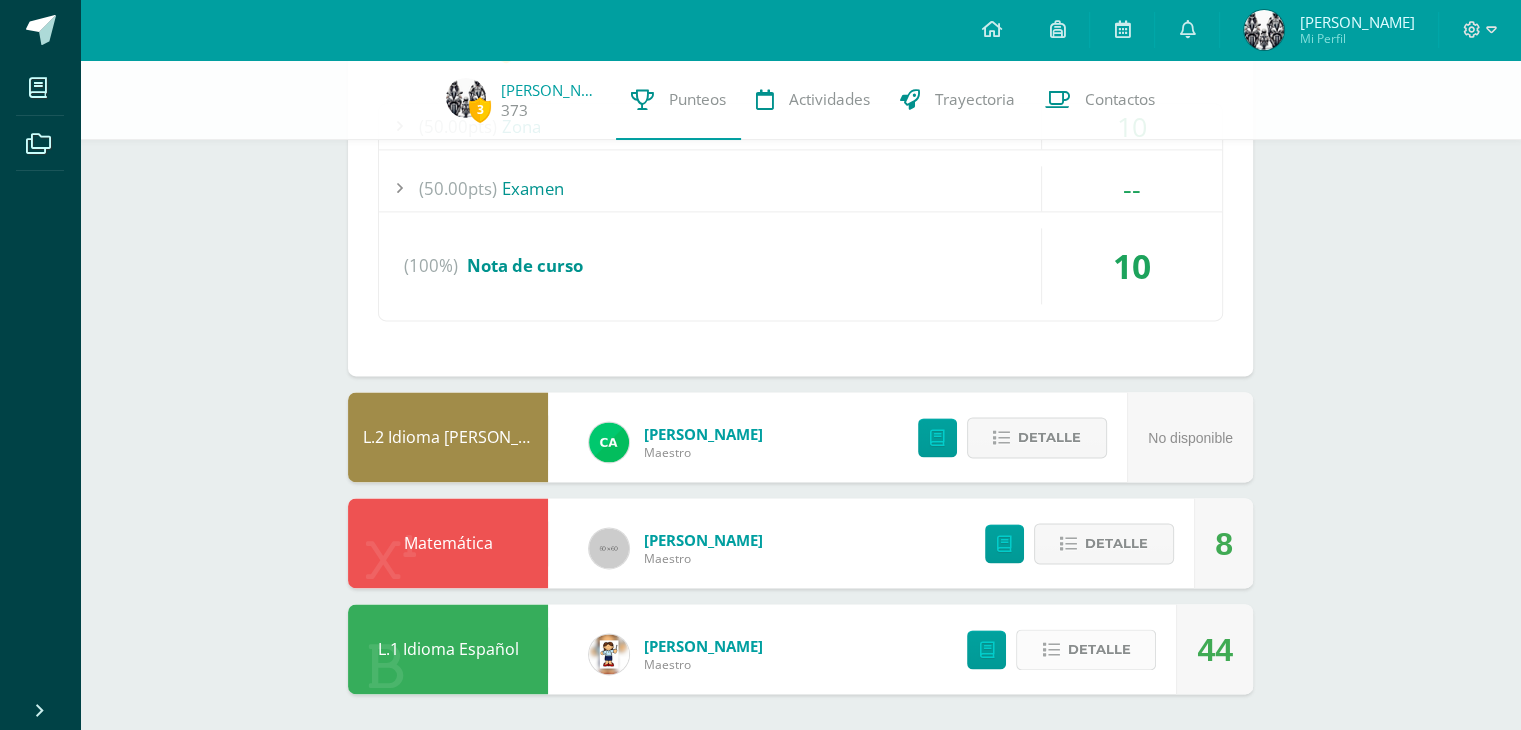 click on "Detalle" at bounding box center (1098, 649) 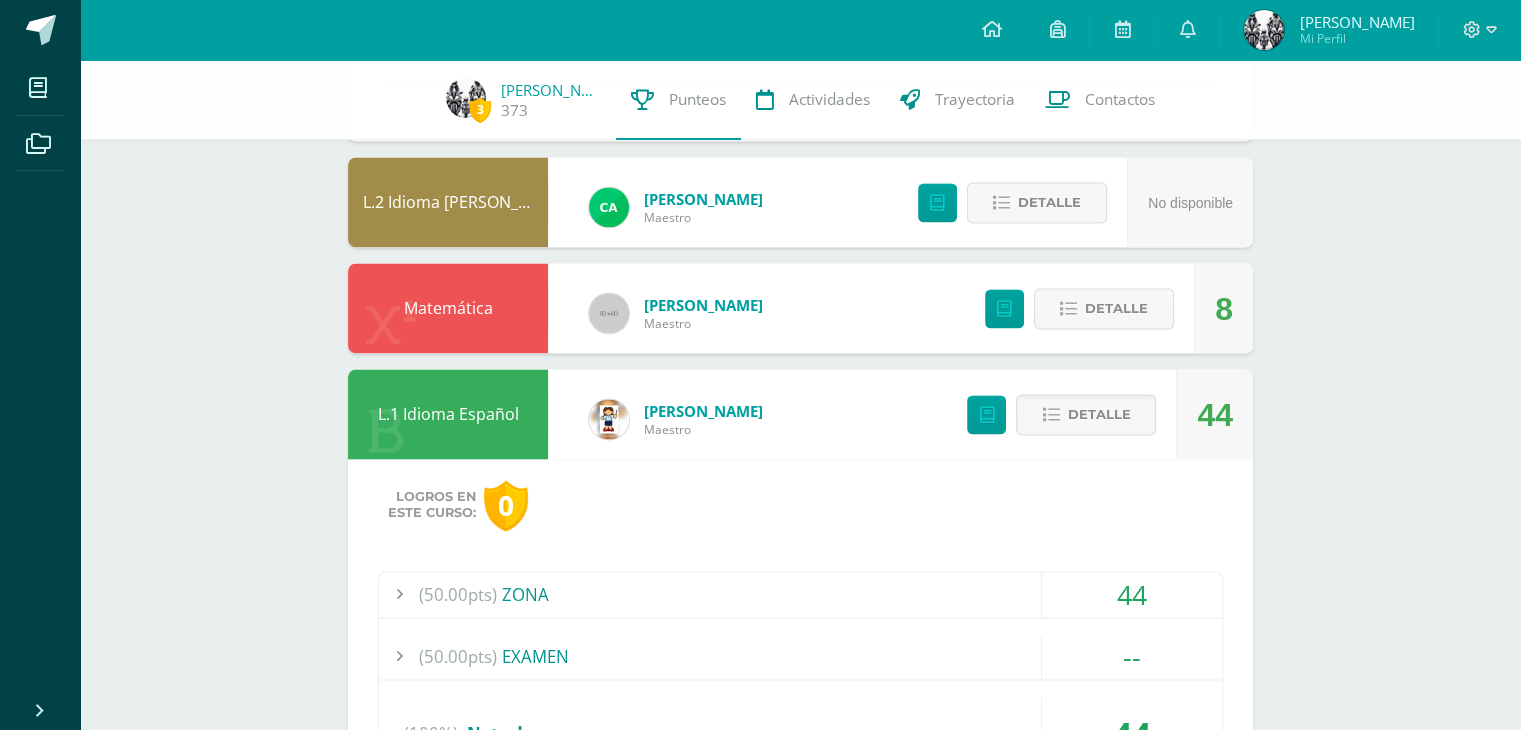 scroll, scrollTop: 3117, scrollLeft: 0, axis: vertical 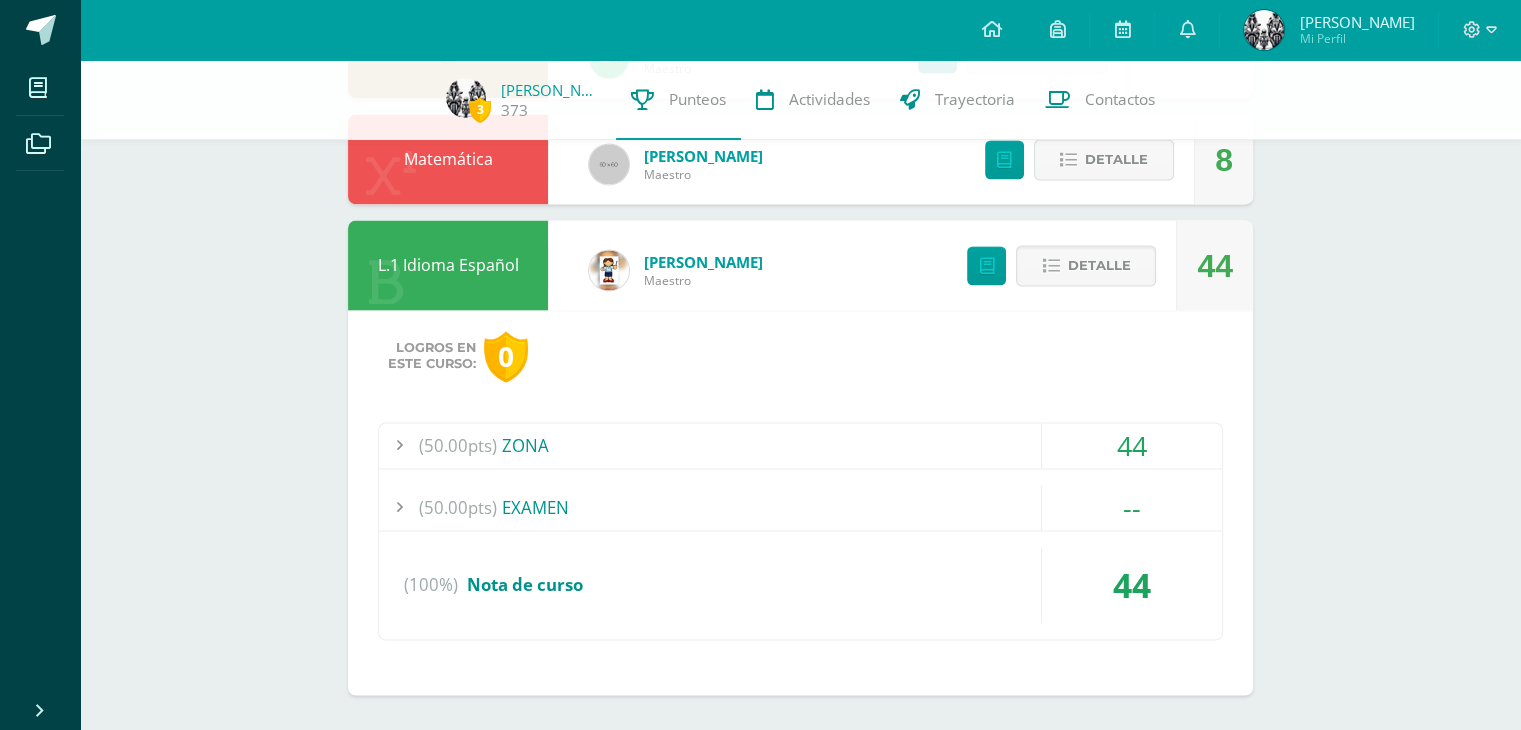 click on "(50.00pts)
ZONA" at bounding box center (800, 445) 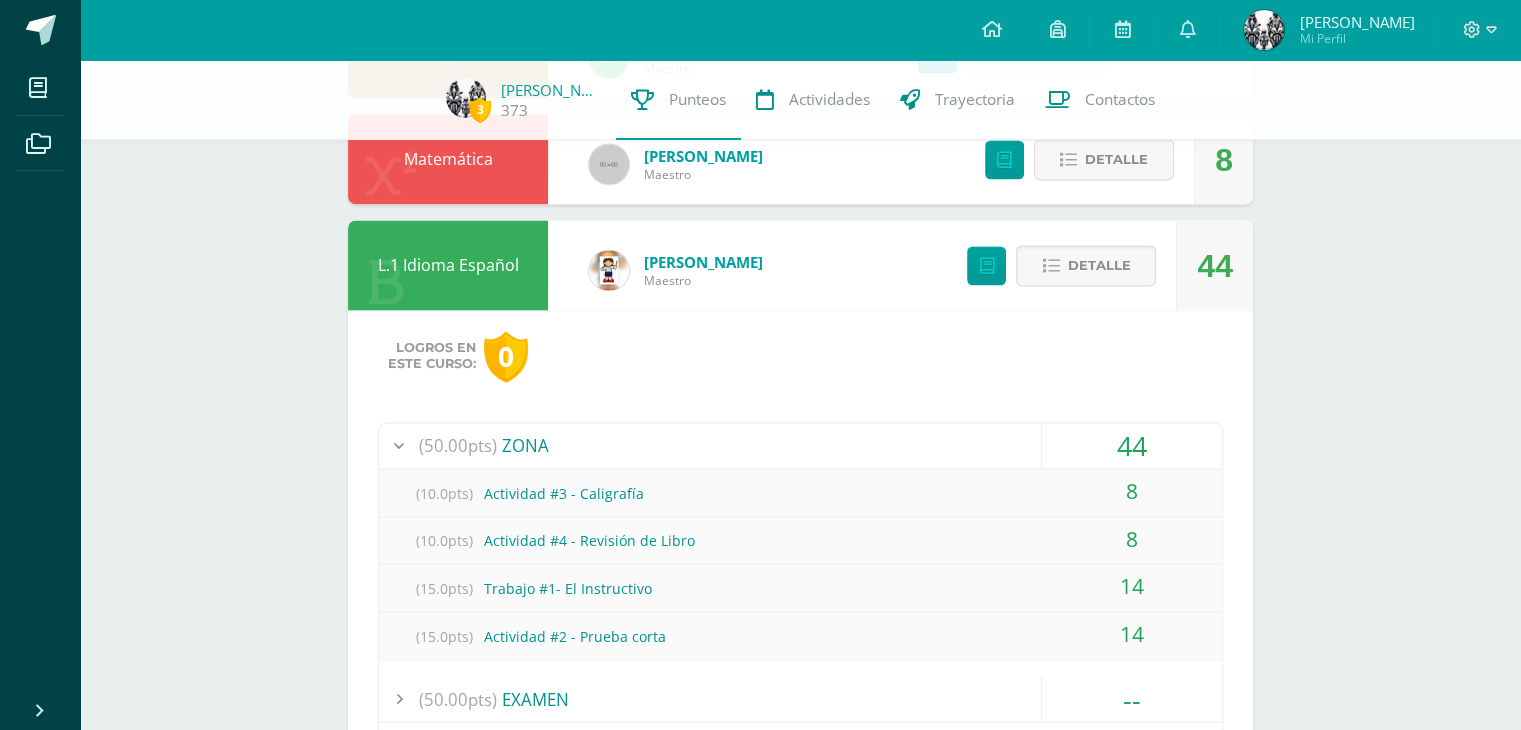 scroll, scrollTop: 3307, scrollLeft: 0, axis: vertical 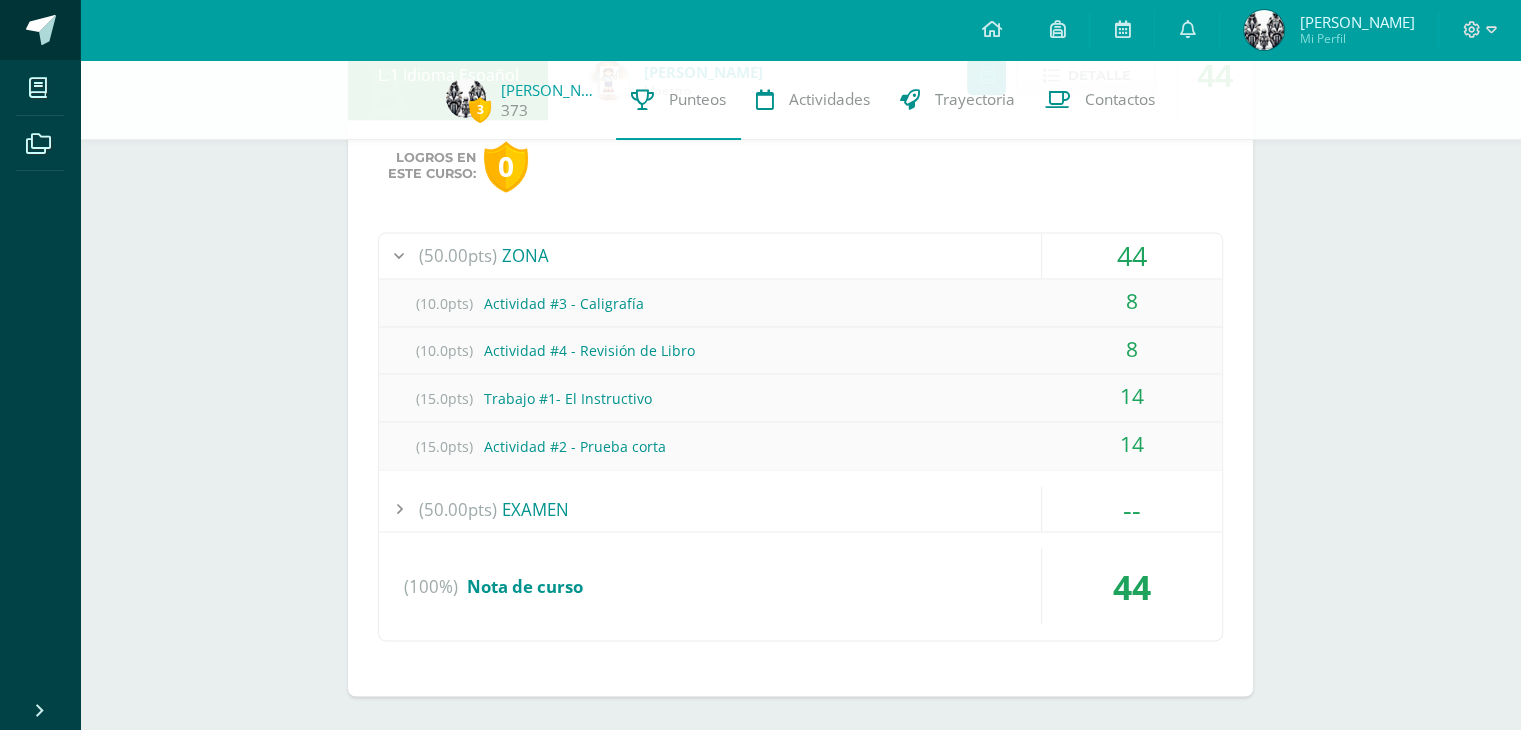 click at bounding box center (41, 30) 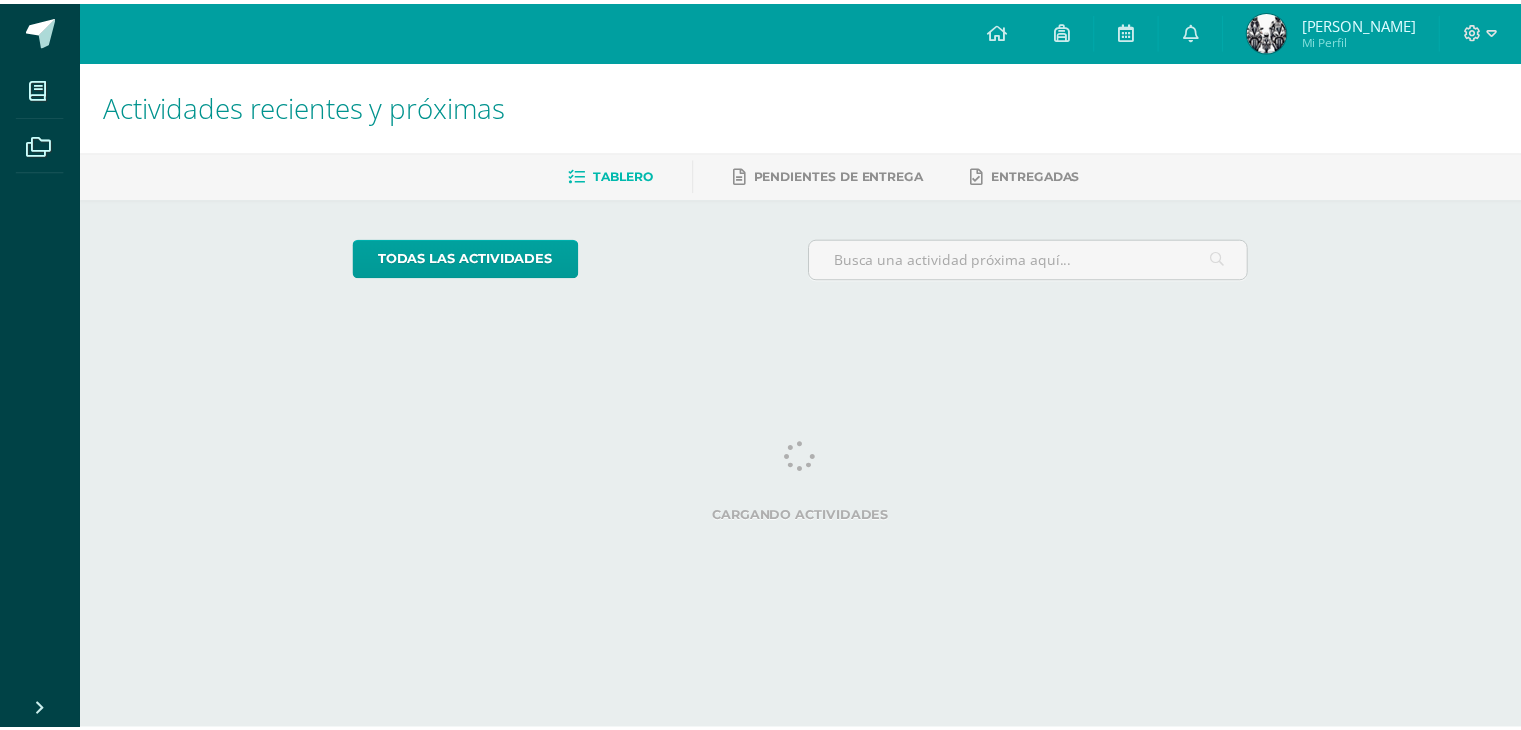 scroll, scrollTop: 0, scrollLeft: 0, axis: both 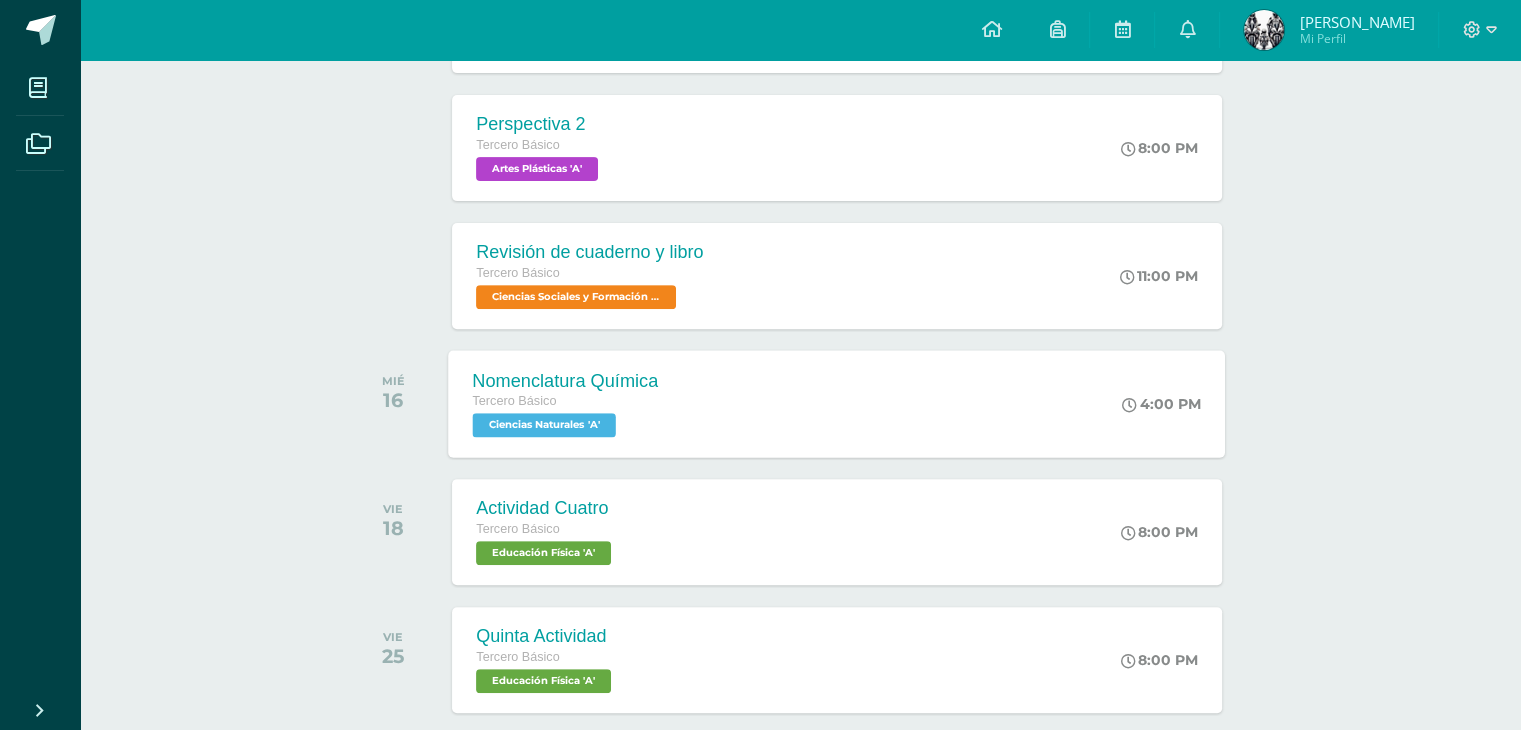 click on "Nomenclatura Química
Tercero Básico
Ciencias Naturales 'A'
4:00 PM
Nomenclatura Química
Ciencias Naturales
Cargando contenido" at bounding box center [837, 403] 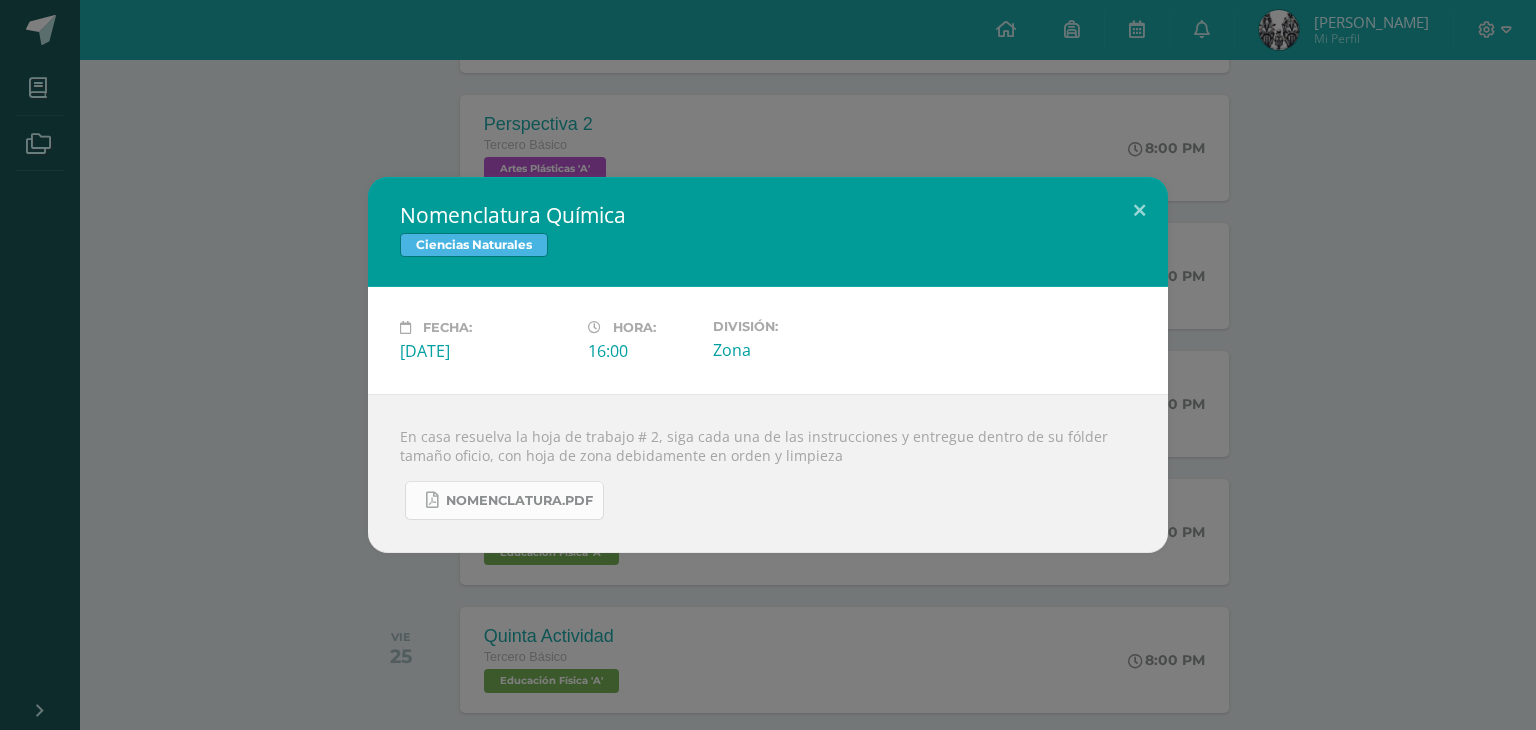 click on "NOMENCLATURA.pdf" at bounding box center [519, 501] 